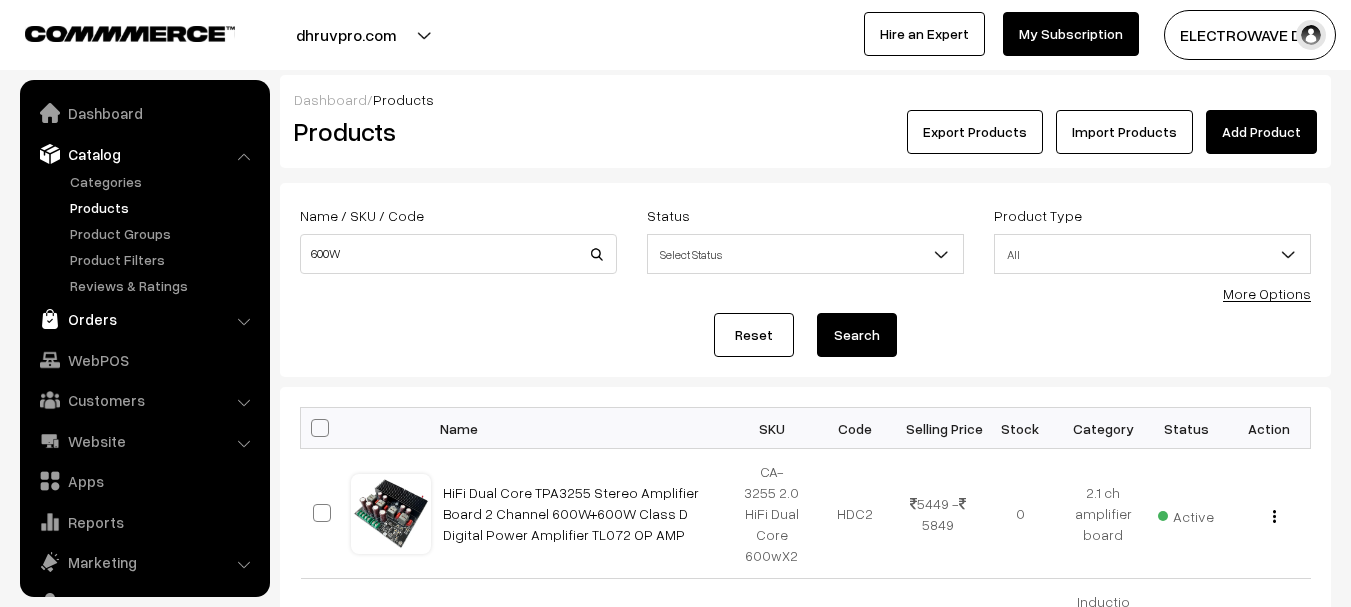 scroll, scrollTop: 0, scrollLeft: 0, axis: both 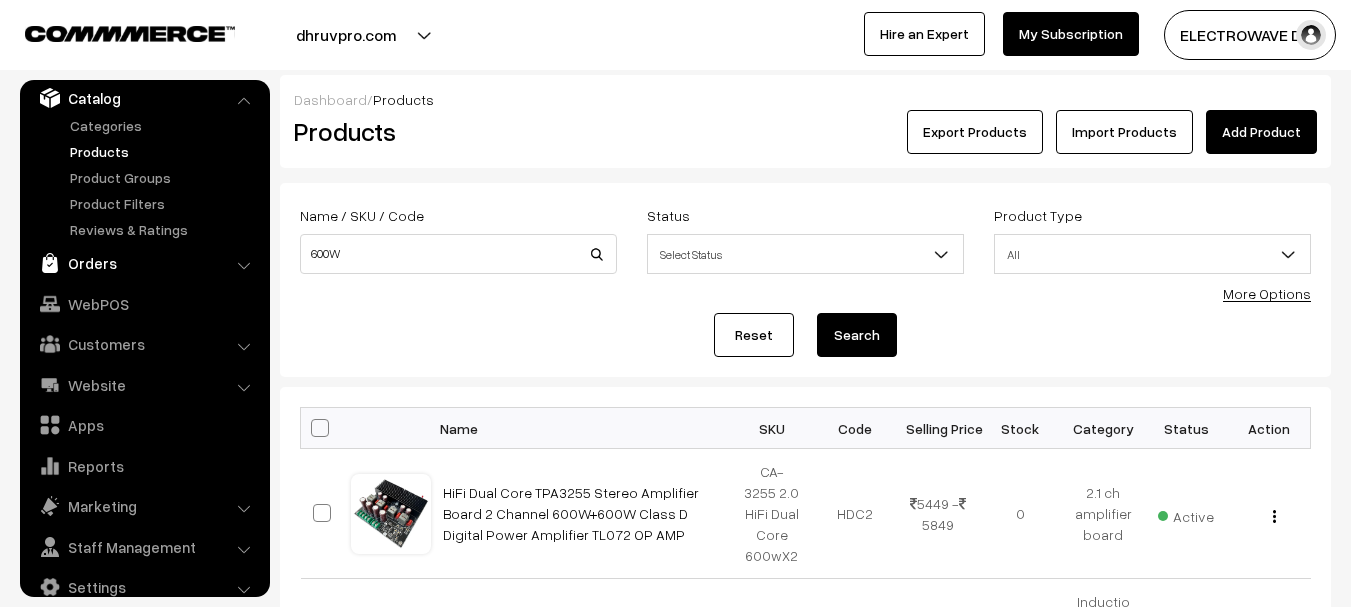 click on "Orders" at bounding box center [144, 263] 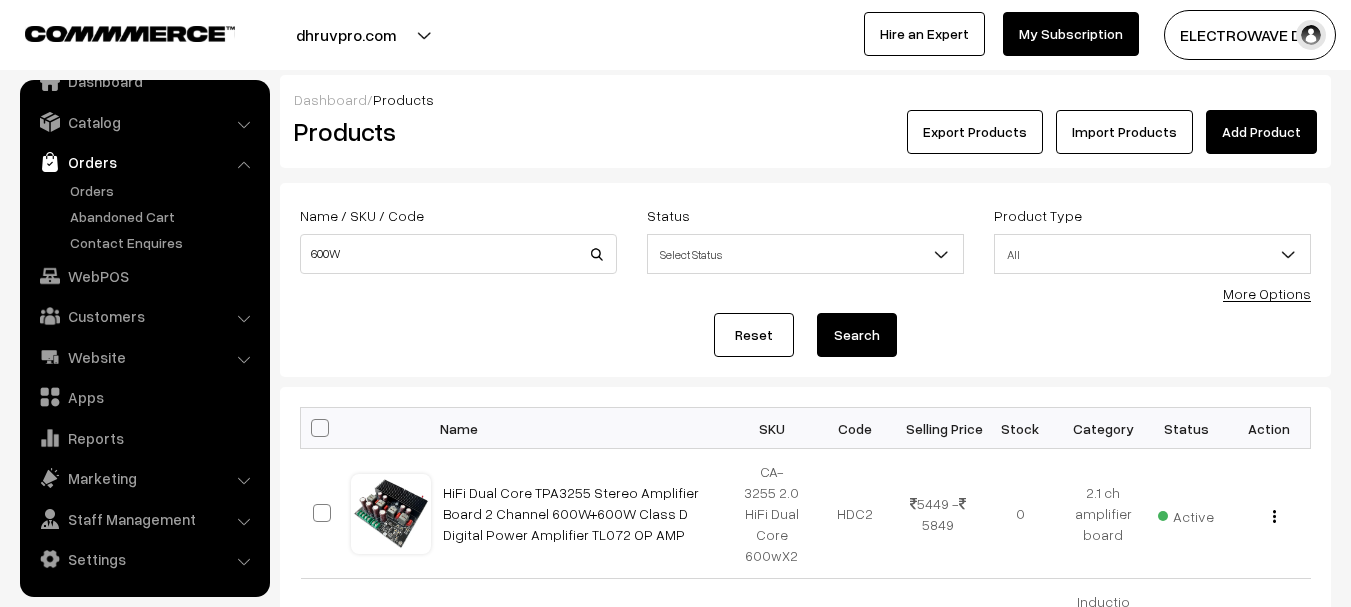 scroll, scrollTop: 32, scrollLeft: 0, axis: vertical 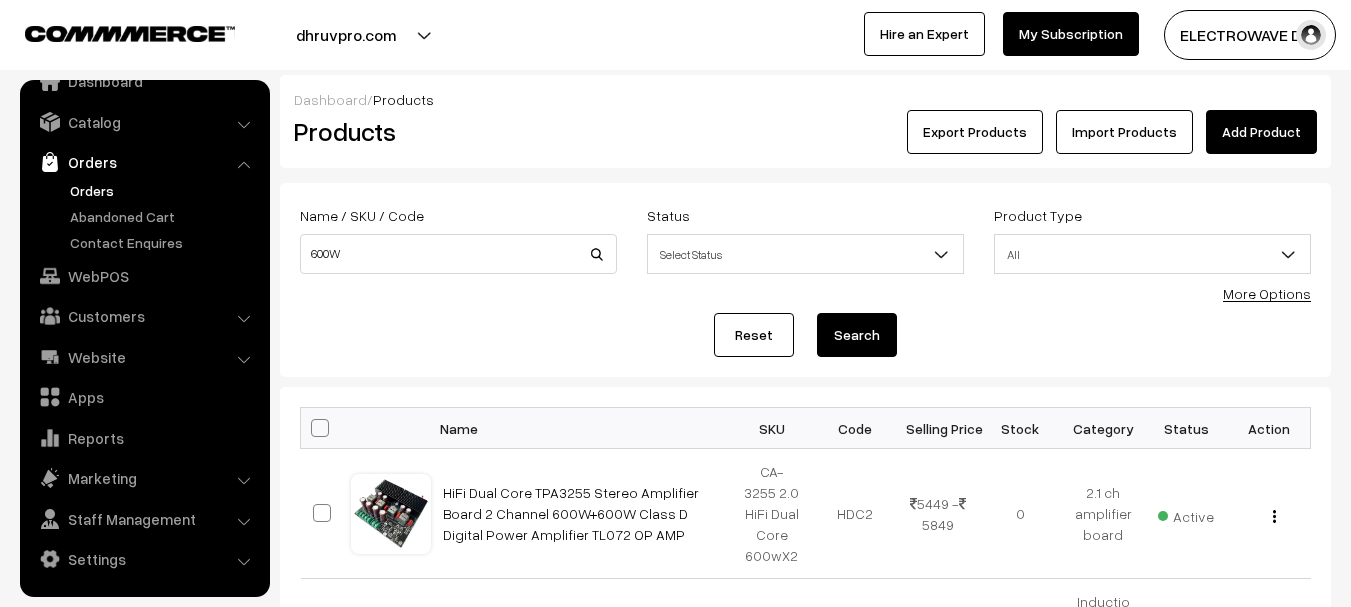 click on "Orders" at bounding box center [164, 190] 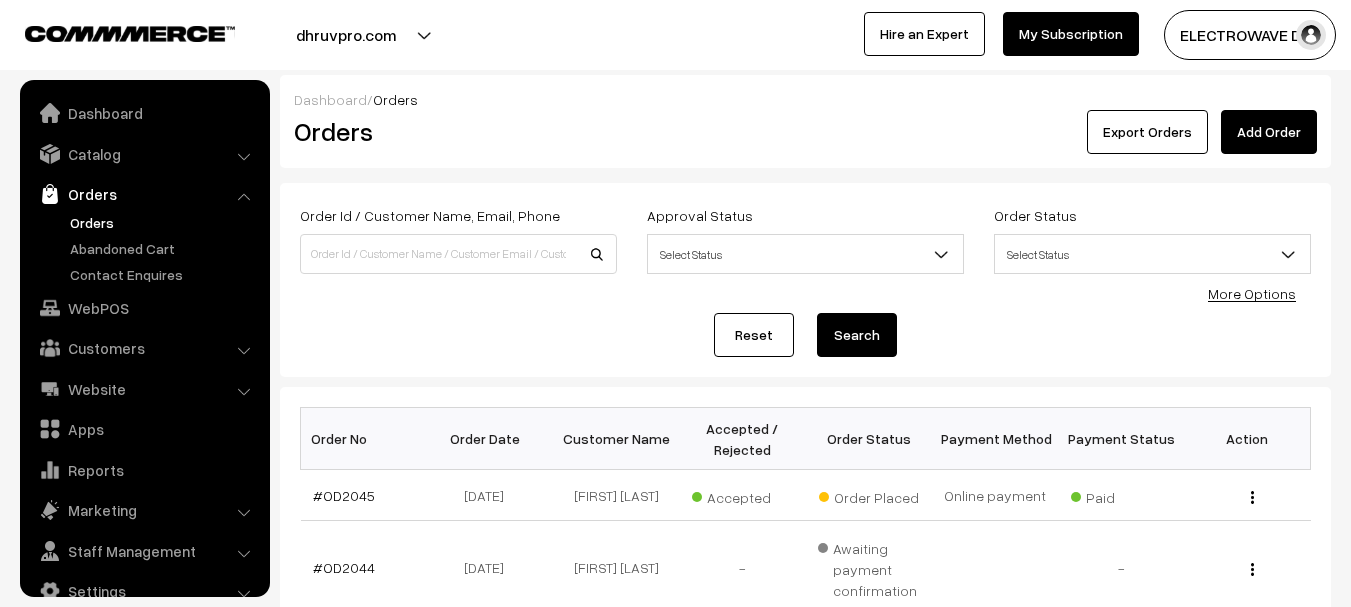 scroll, scrollTop: 200, scrollLeft: 0, axis: vertical 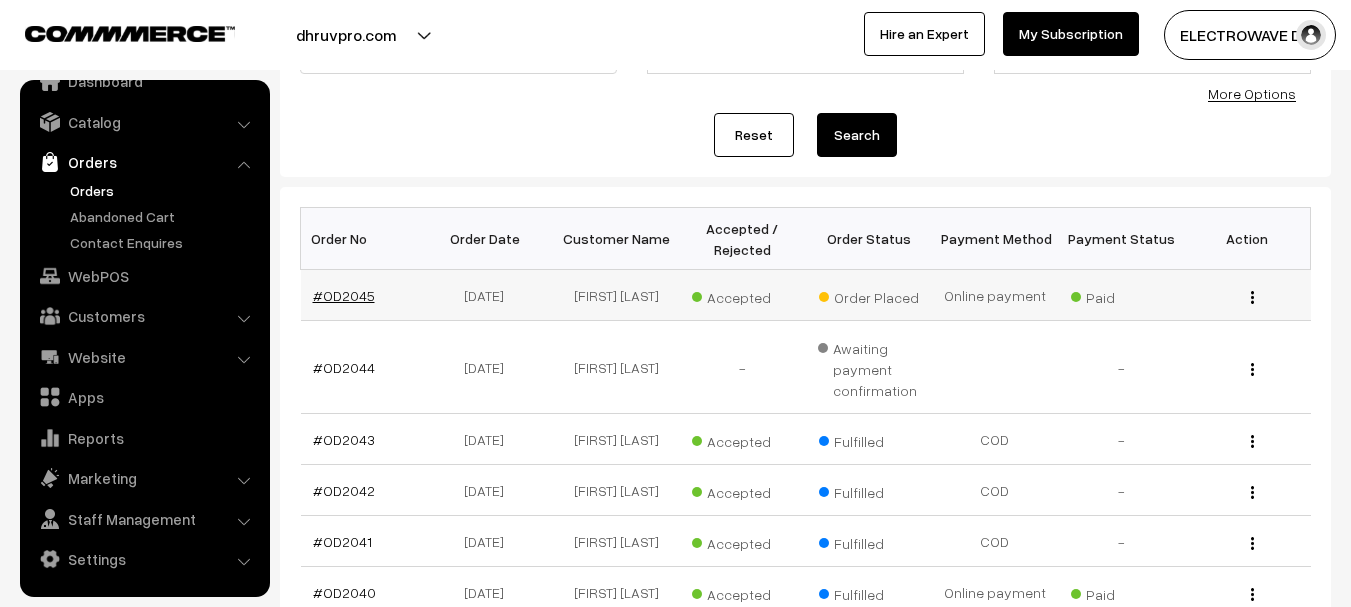 click on "#OD2045" at bounding box center [344, 295] 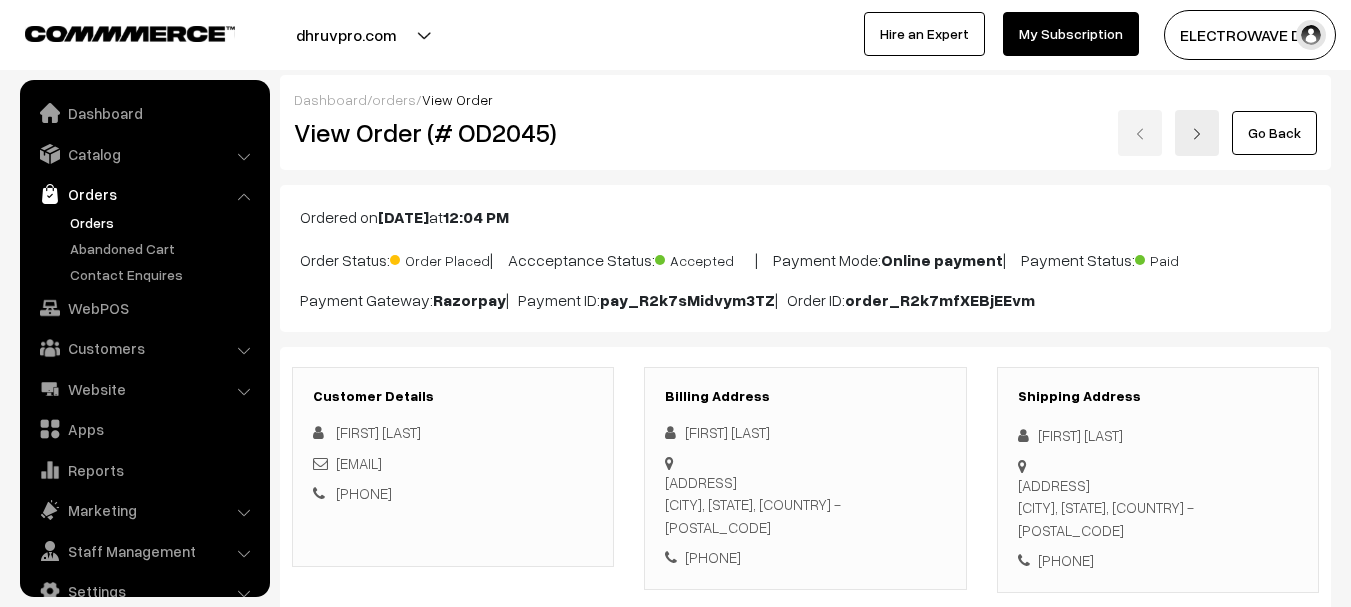 scroll, scrollTop: 800, scrollLeft: 0, axis: vertical 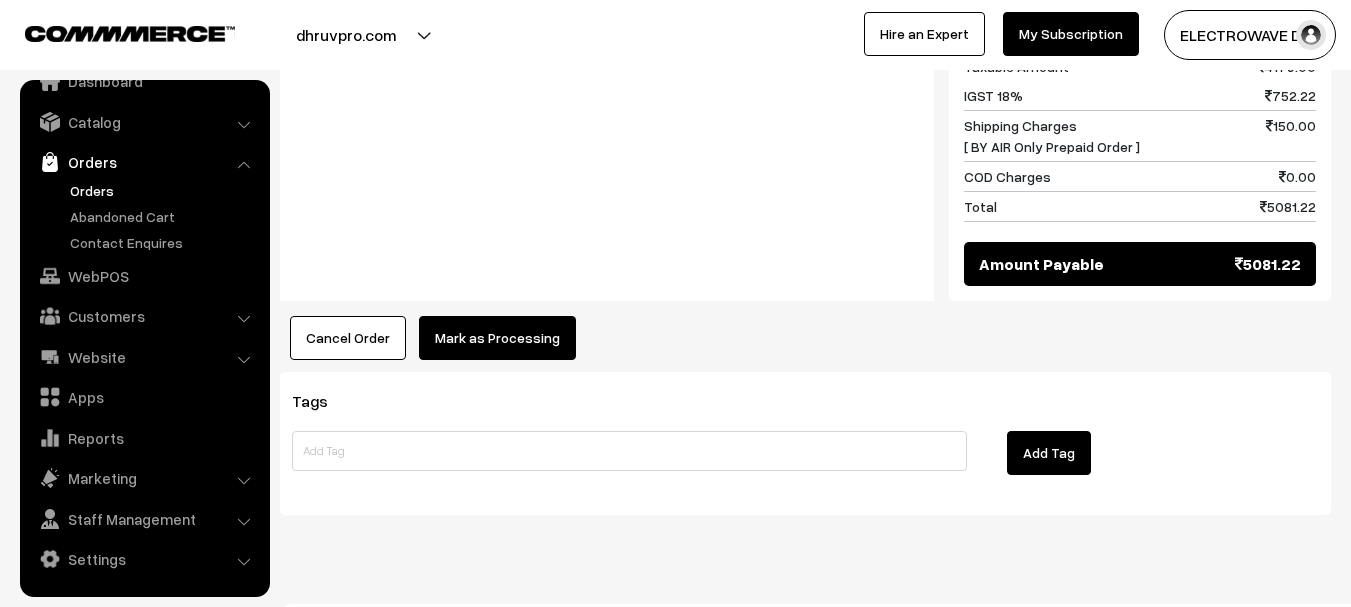 click on "Mark as Processing" at bounding box center (497, 338) 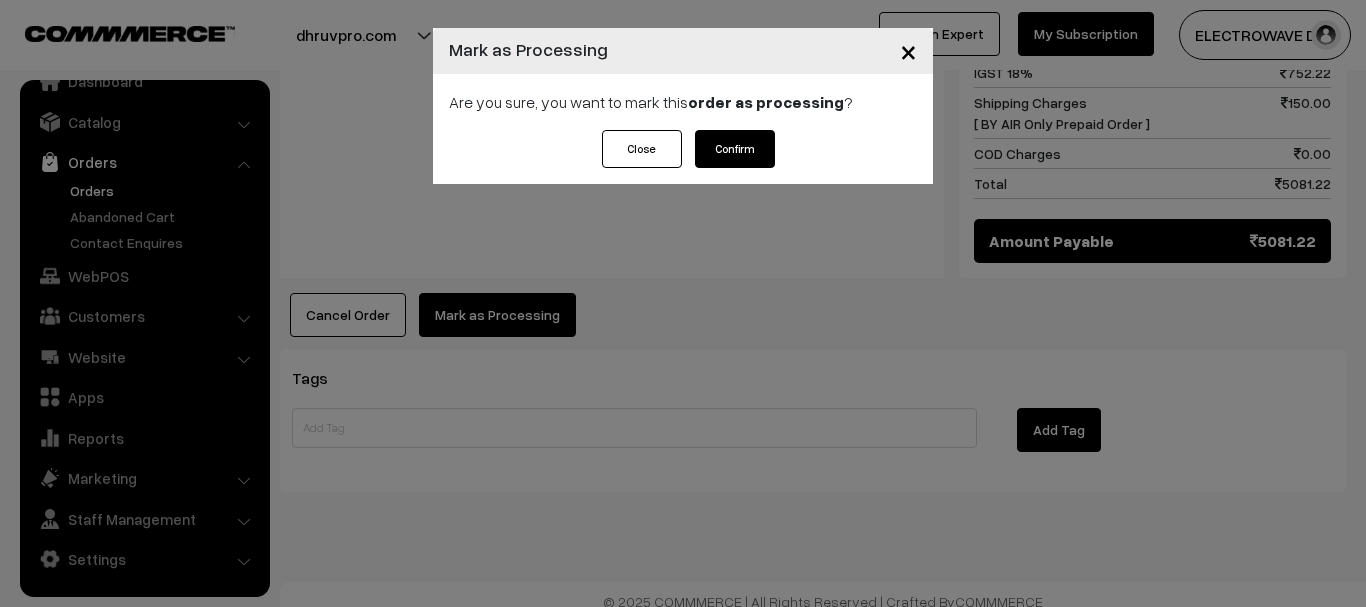 click on "Confirm" at bounding box center (735, 149) 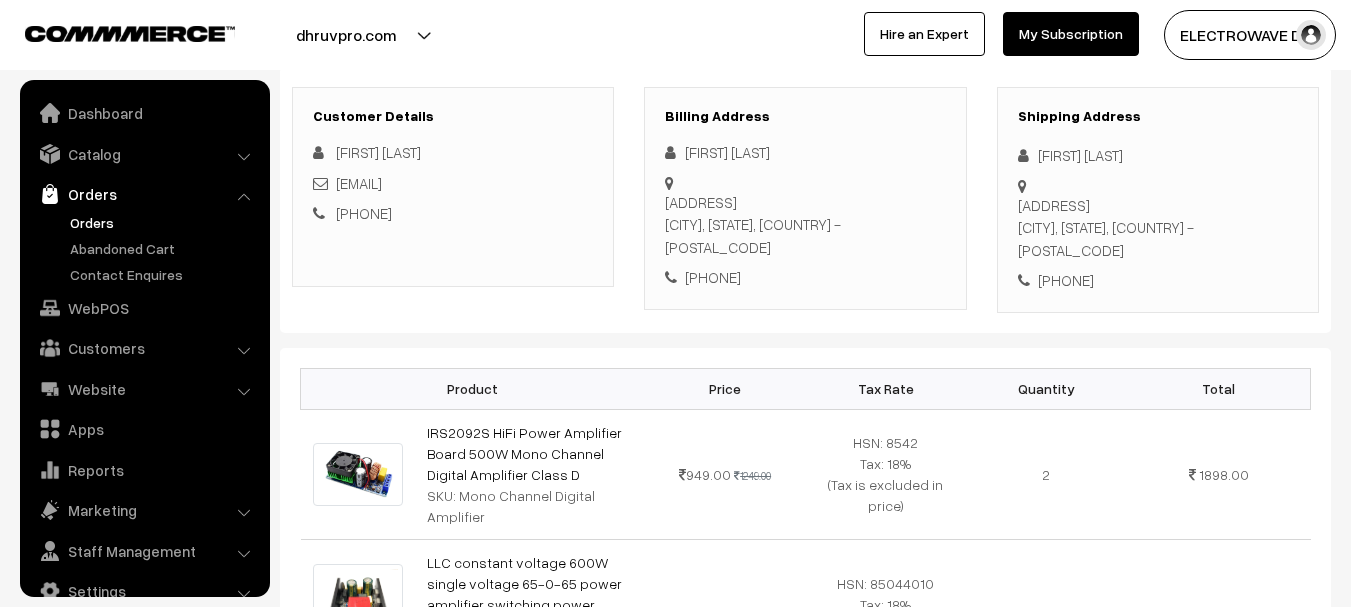 scroll, scrollTop: 400, scrollLeft: 0, axis: vertical 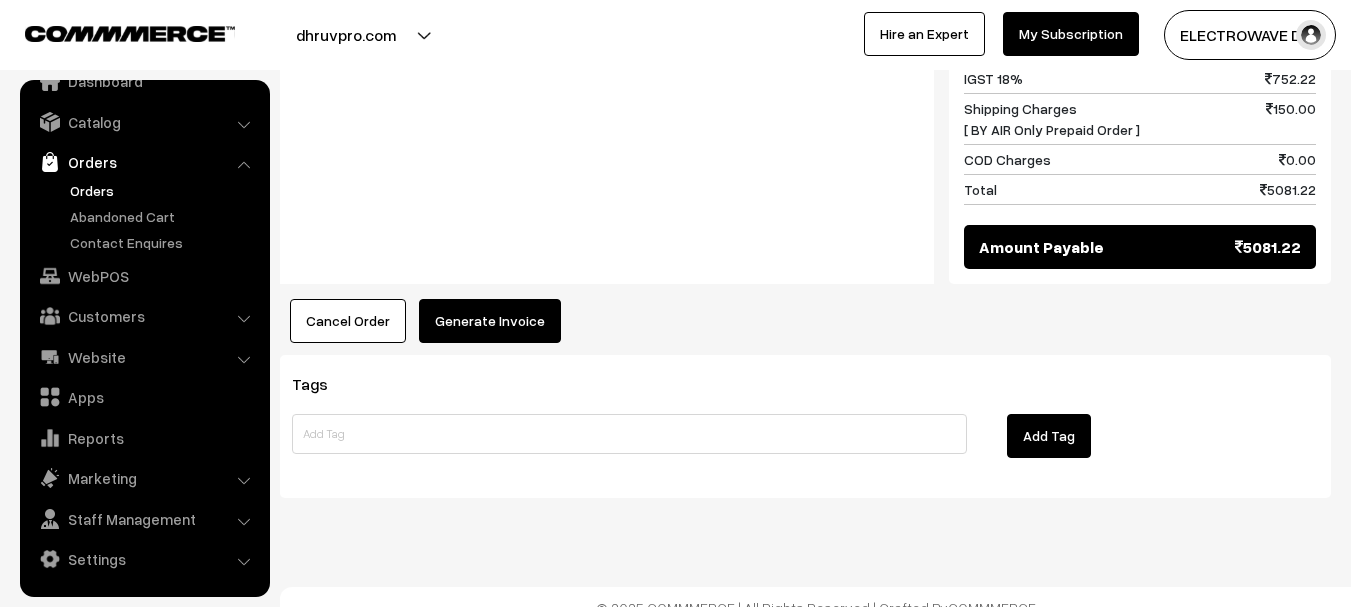 click on "Generate Invoice" at bounding box center (490, 321) 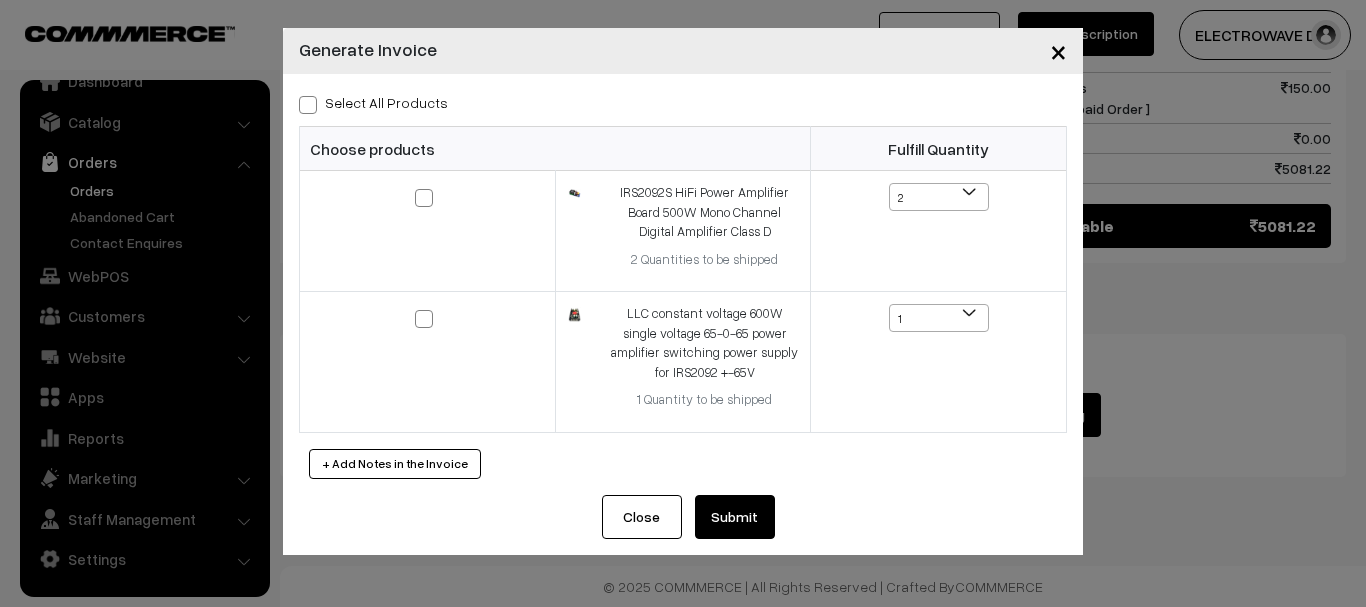 click on "Select All Products" at bounding box center [373, 102] 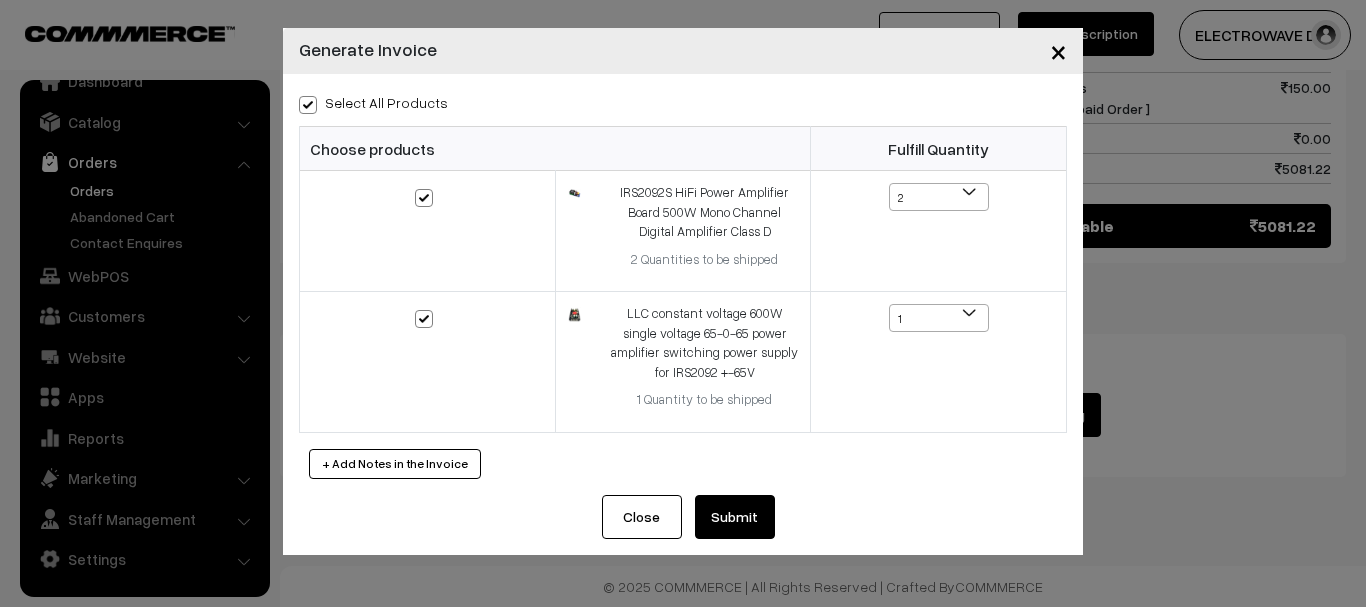 checkbox on "true" 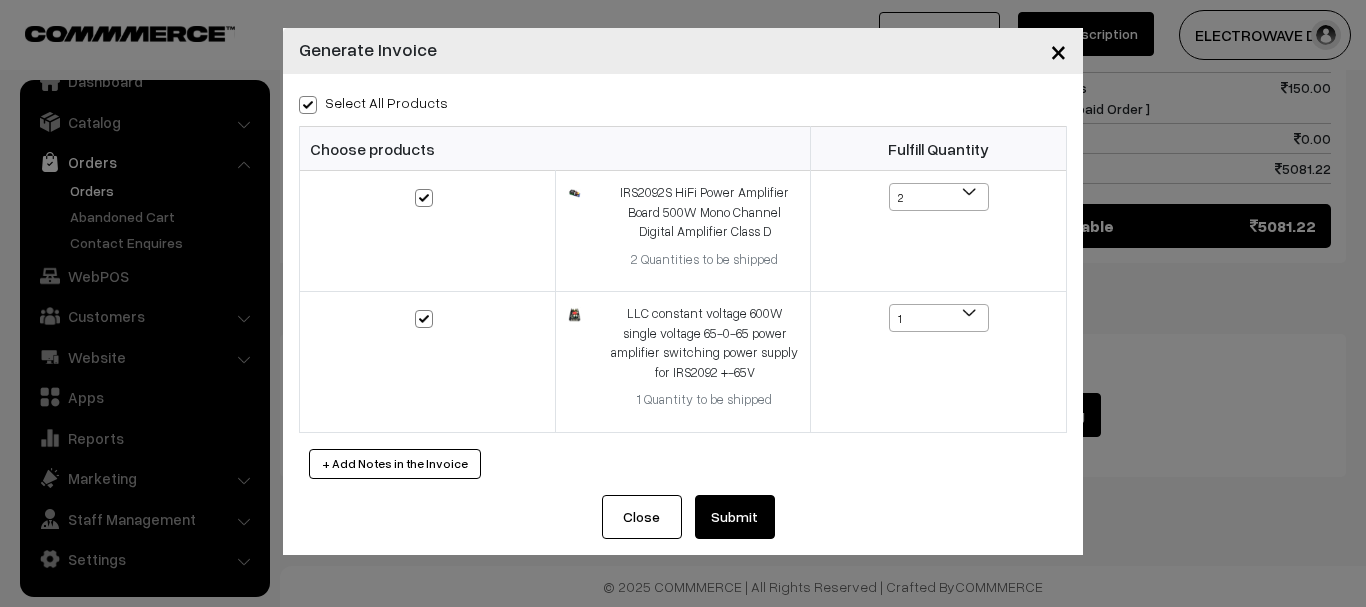 click on "Submit" at bounding box center (735, 517) 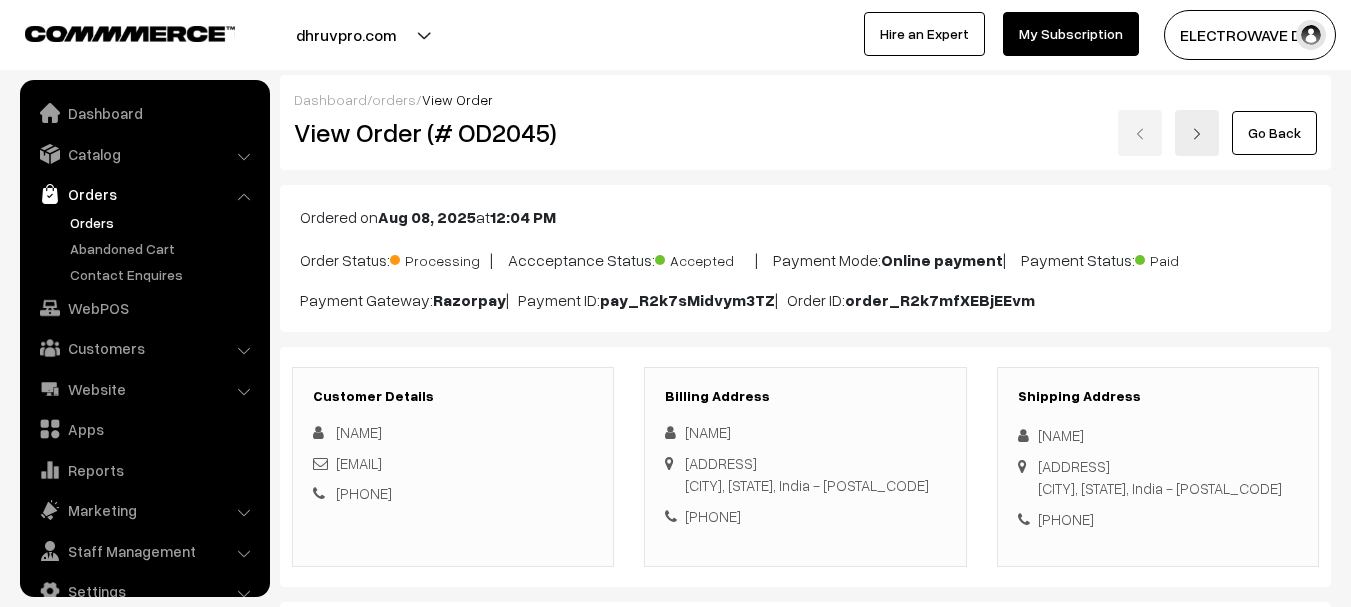 scroll, scrollTop: 1192, scrollLeft: 0, axis: vertical 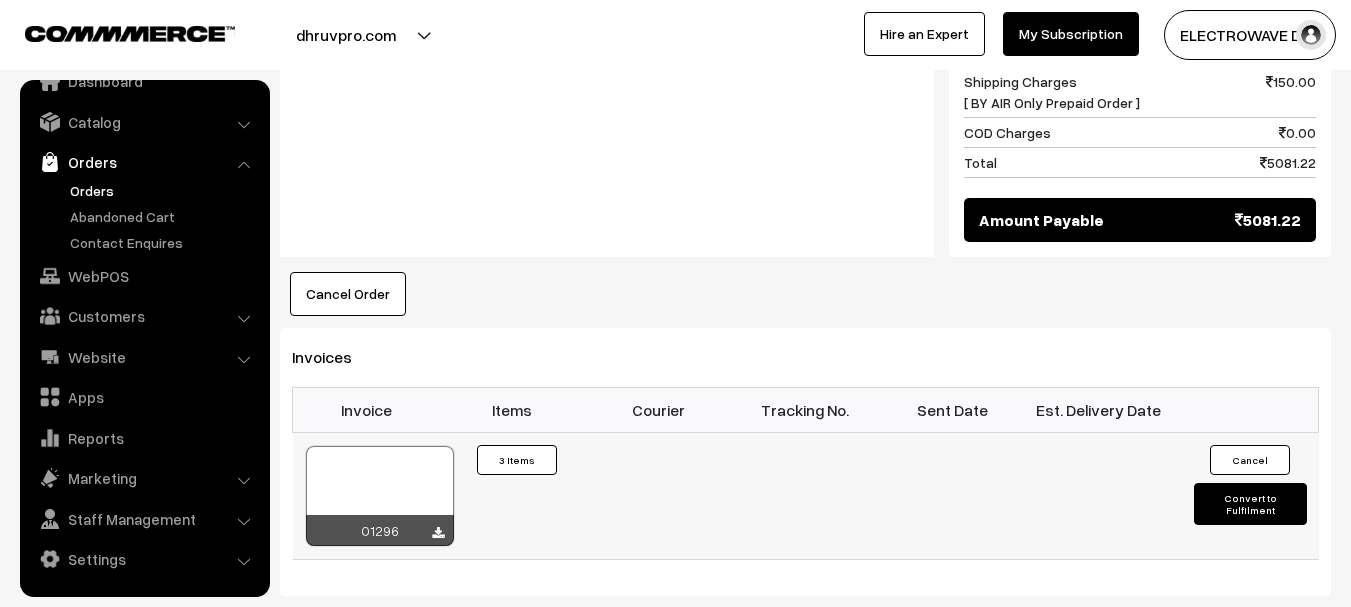 click at bounding box center (380, 496) 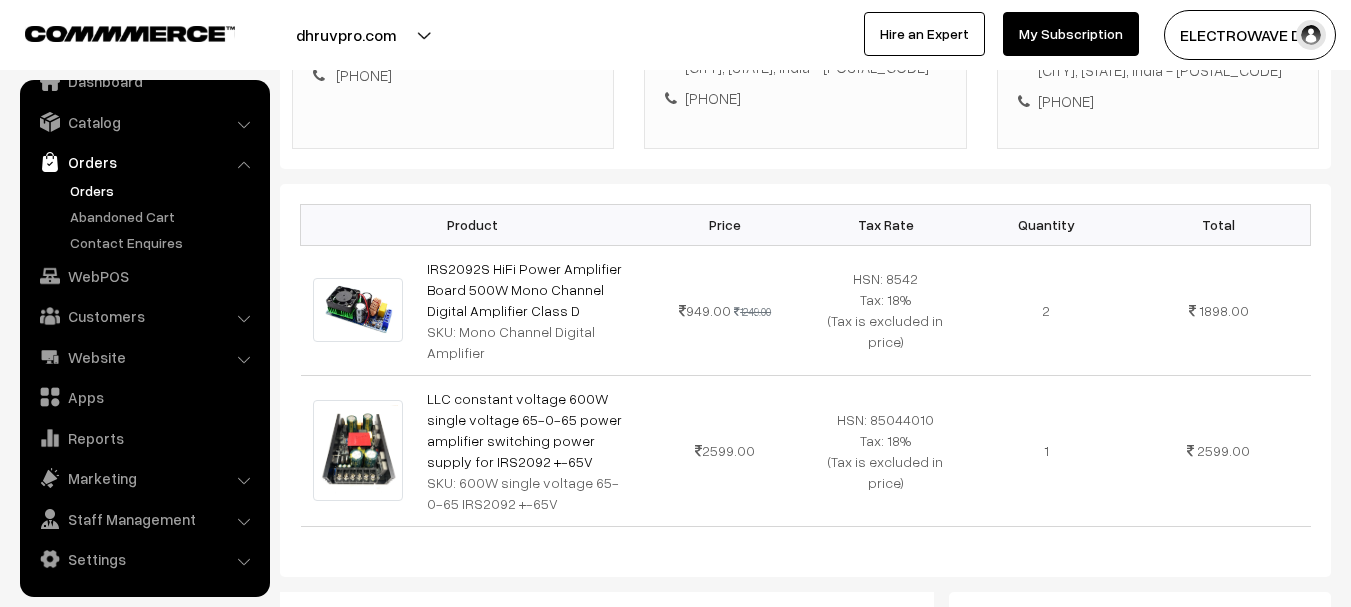 scroll, scrollTop: 192, scrollLeft: 0, axis: vertical 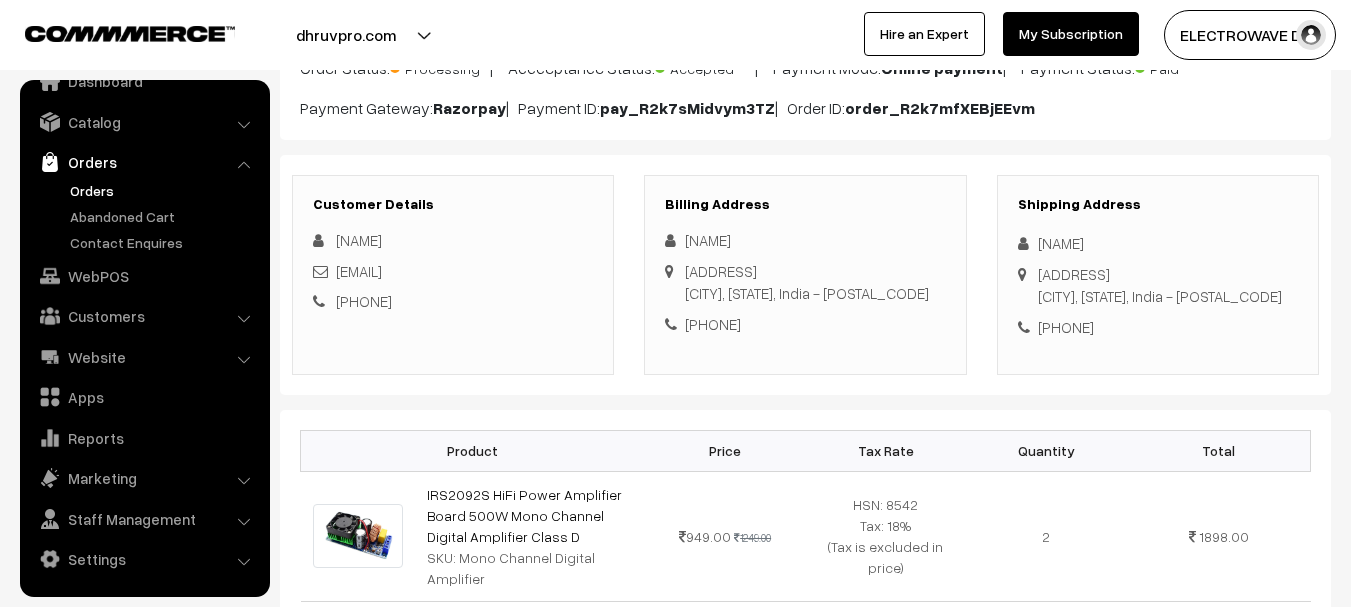 click on "Vattodiyil (H), Kuttaparamba (PO), Alakode,Parappa
Kannur,                                 Kerala,  India                                 - 670571" at bounding box center (1160, 285) 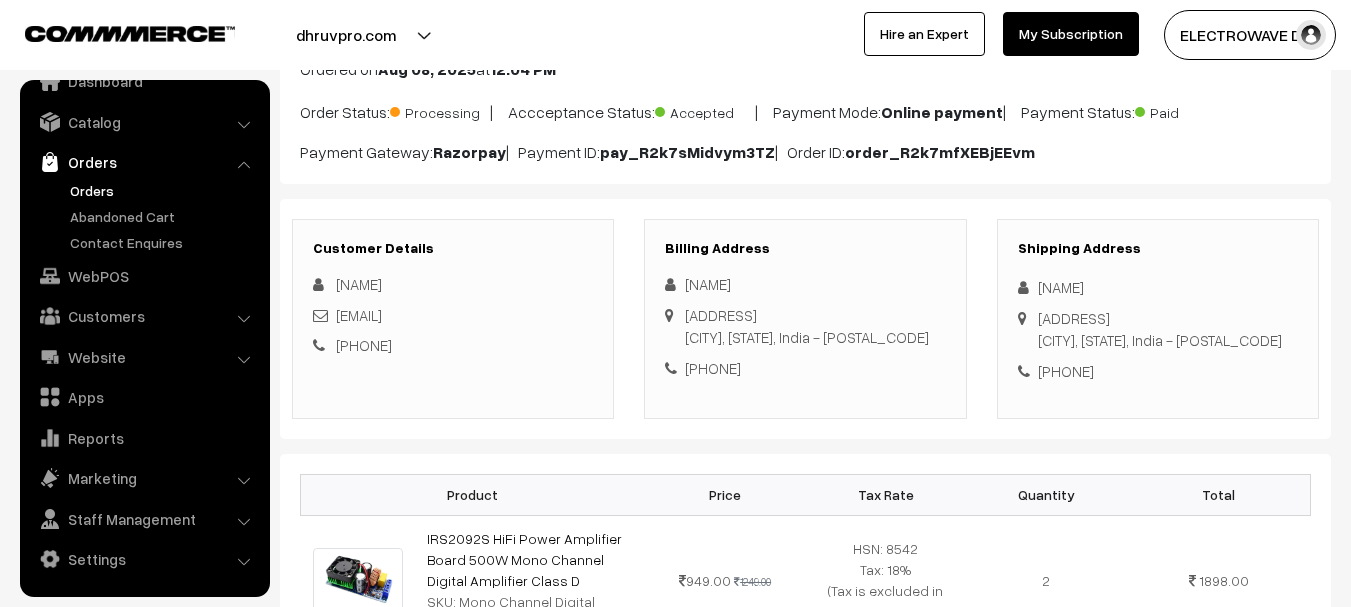 scroll, scrollTop: 300, scrollLeft: 0, axis: vertical 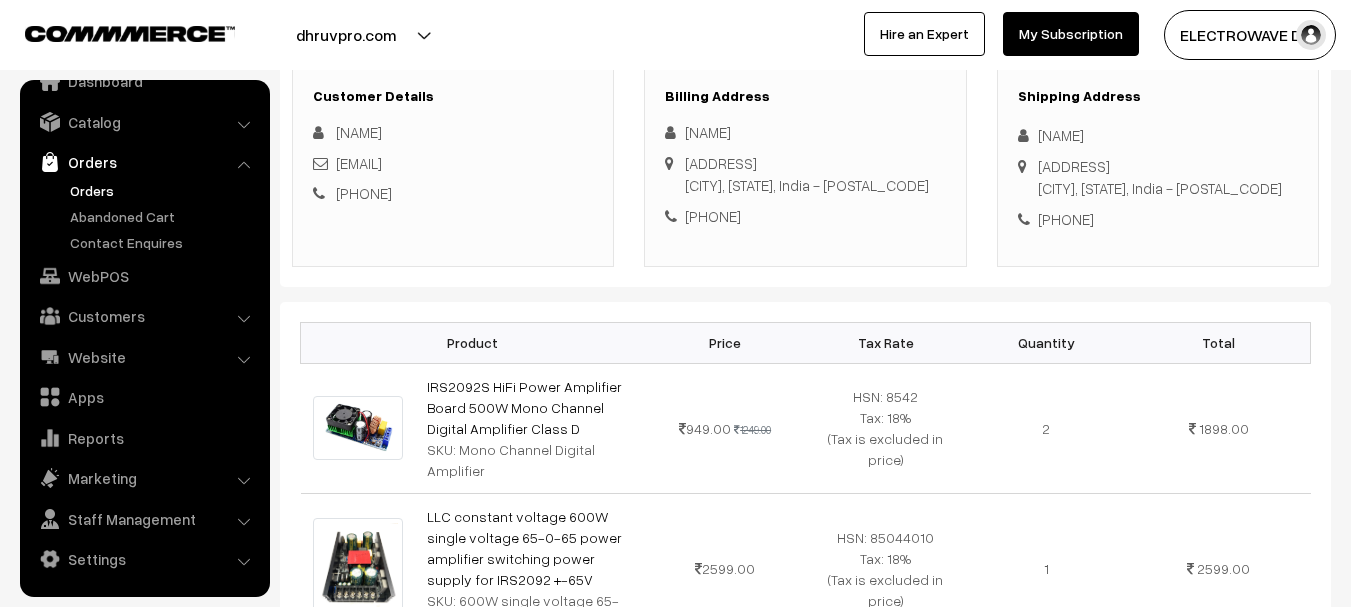 drag, startPoint x: 1035, startPoint y: 129, endPoint x: 1157, endPoint y: 284, distance: 197.25365 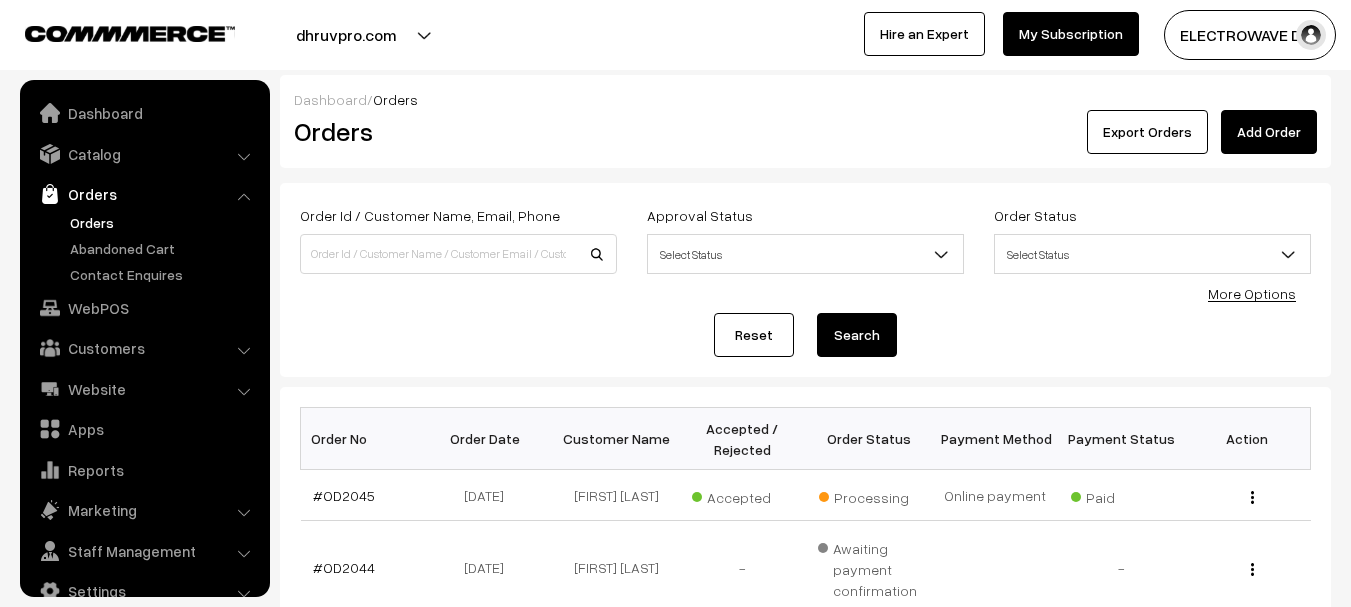 scroll, scrollTop: 0, scrollLeft: 0, axis: both 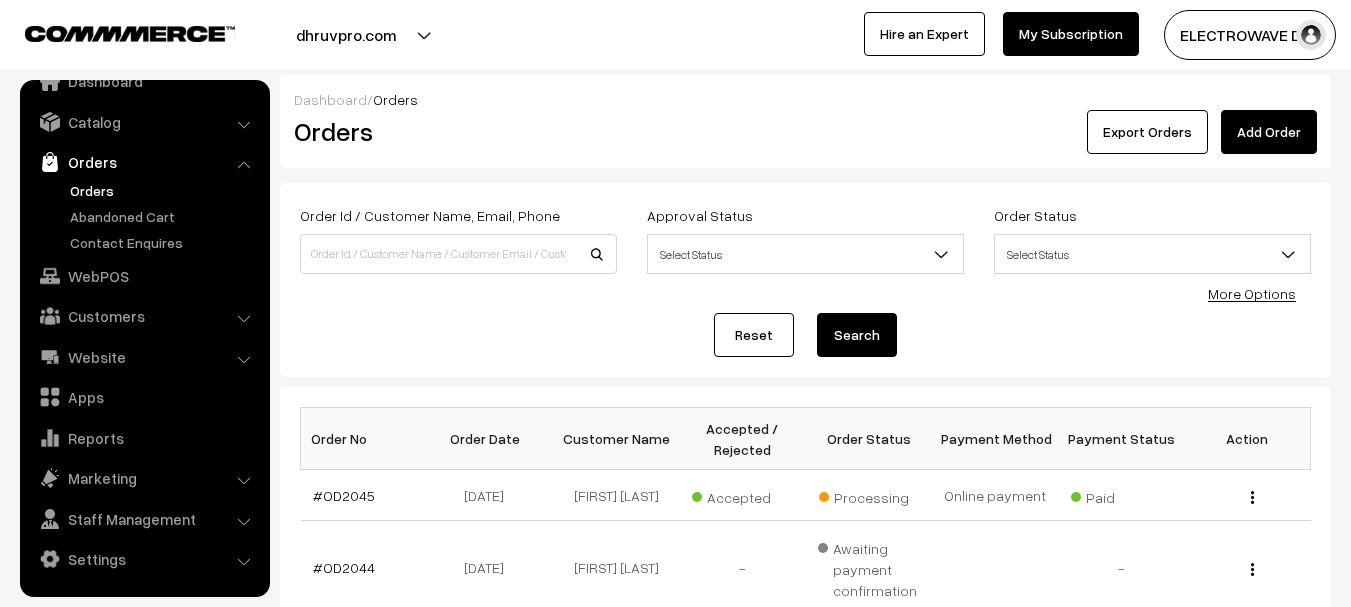 click on "Orders" at bounding box center [164, 190] 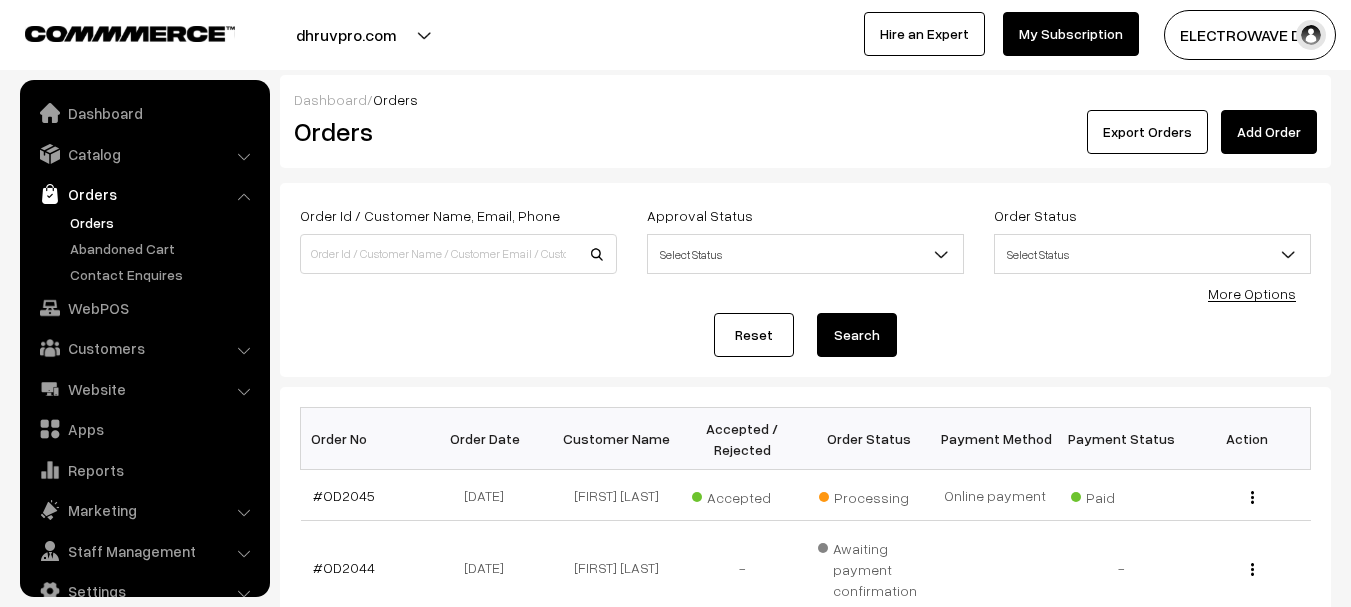 scroll, scrollTop: 0, scrollLeft: 0, axis: both 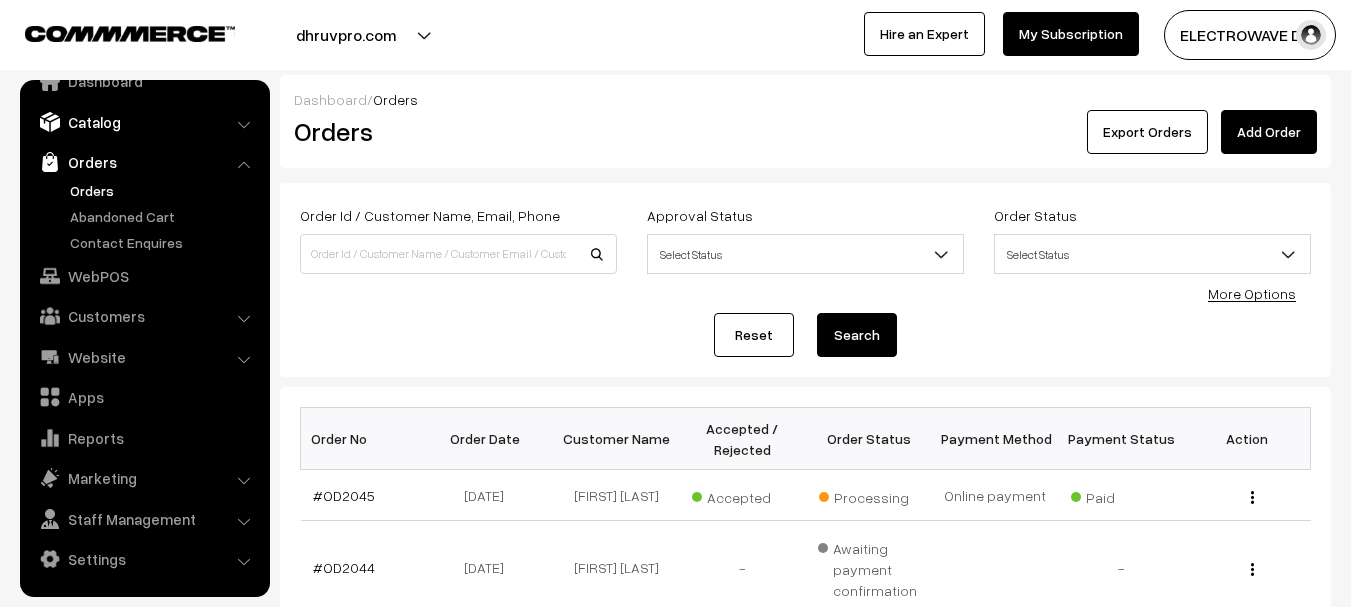 click on "Catalog" at bounding box center (144, 122) 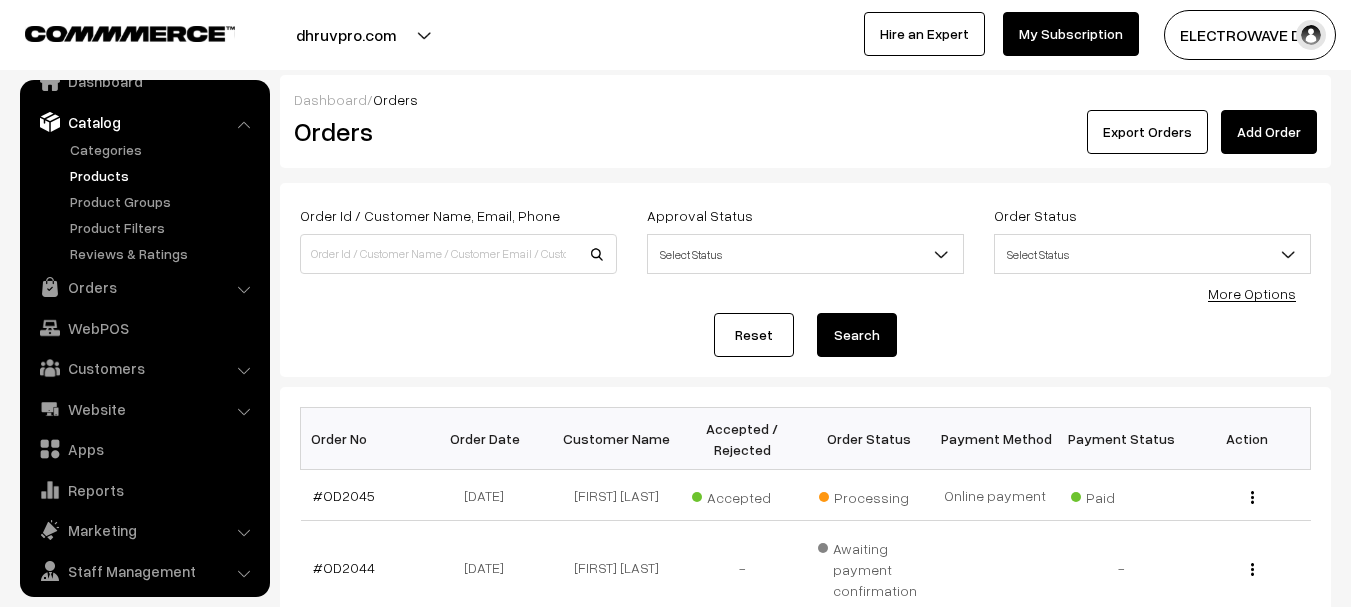 click on "Products" at bounding box center (164, 175) 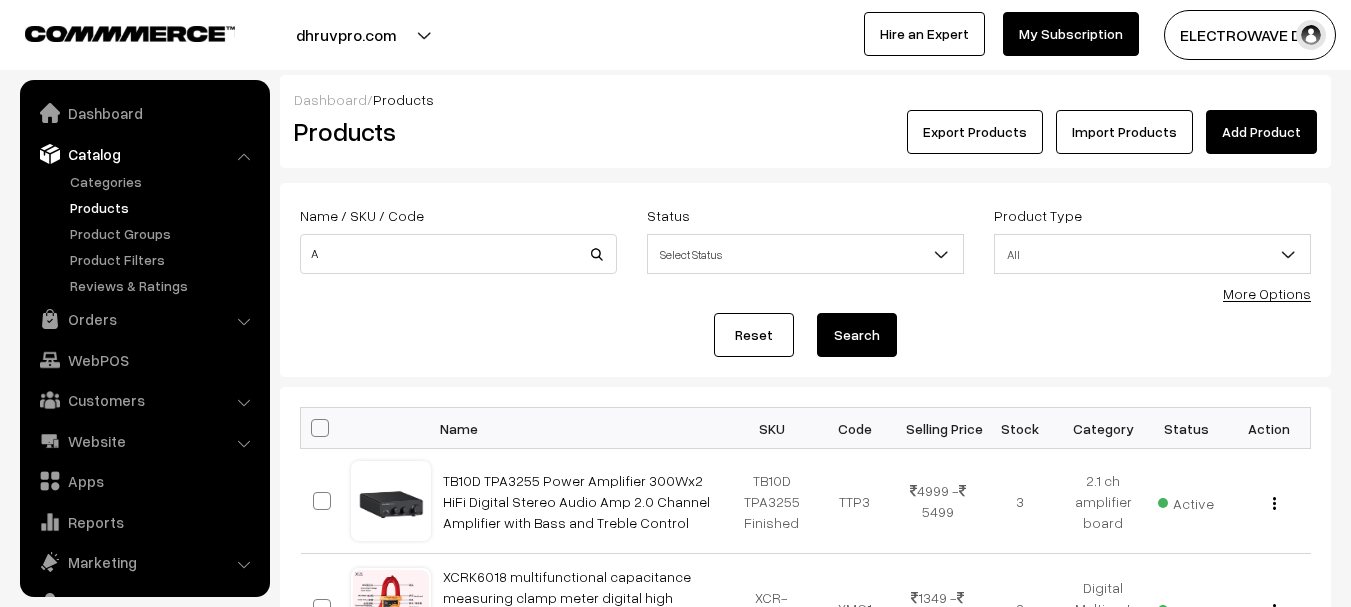scroll, scrollTop: 0, scrollLeft: 0, axis: both 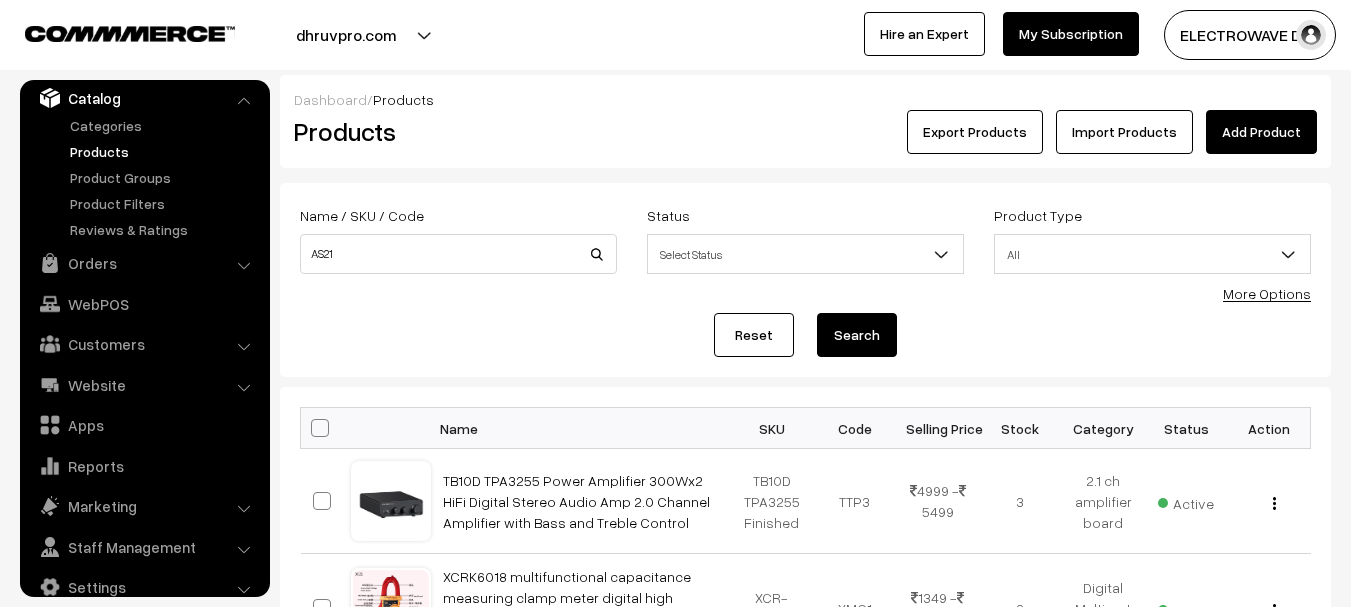 type on "AS21" 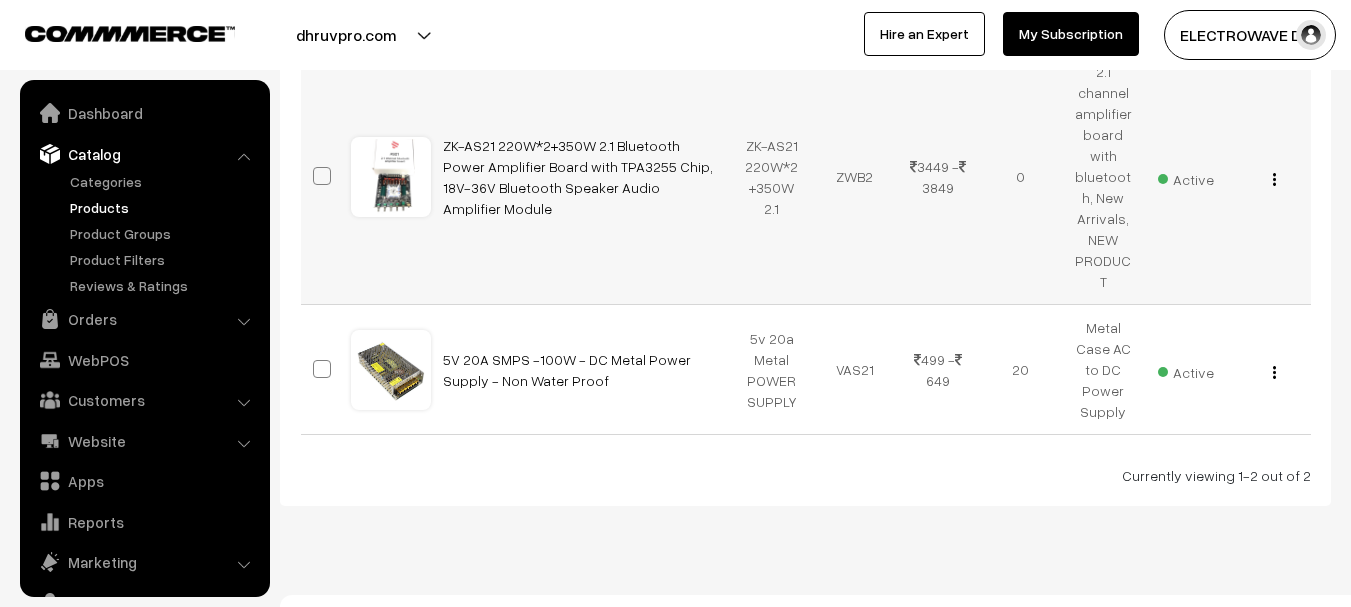 scroll, scrollTop: 400, scrollLeft: 0, axis: vertical 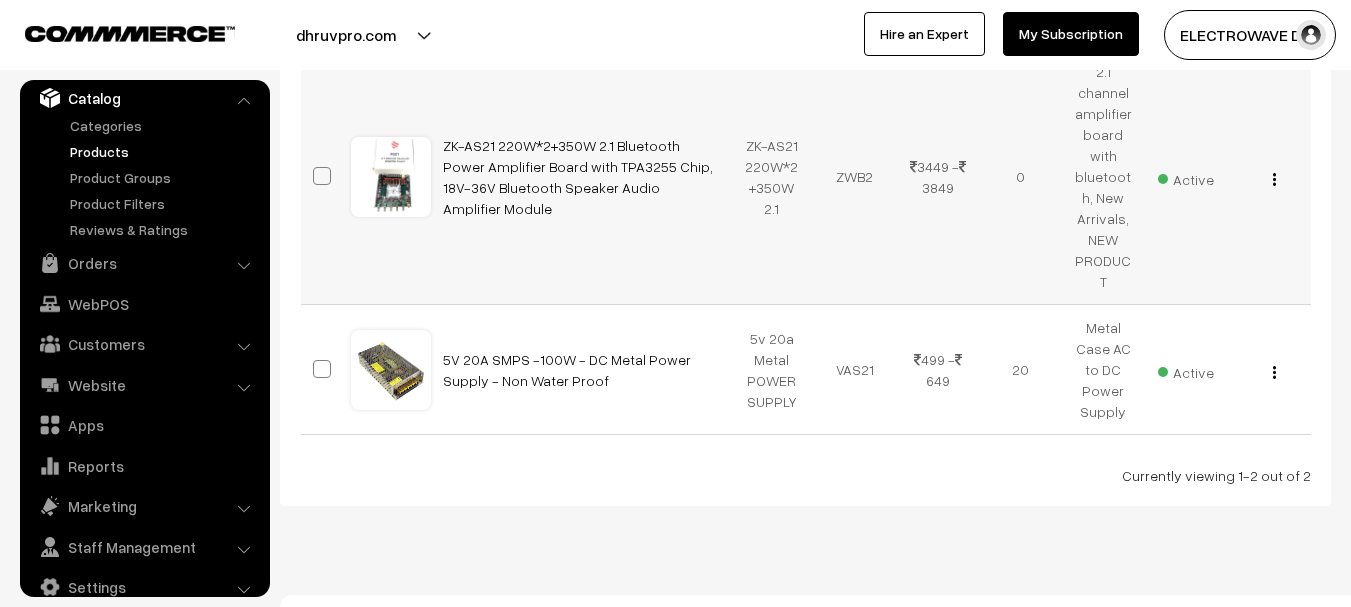 click at bounding box center (1274, 179) 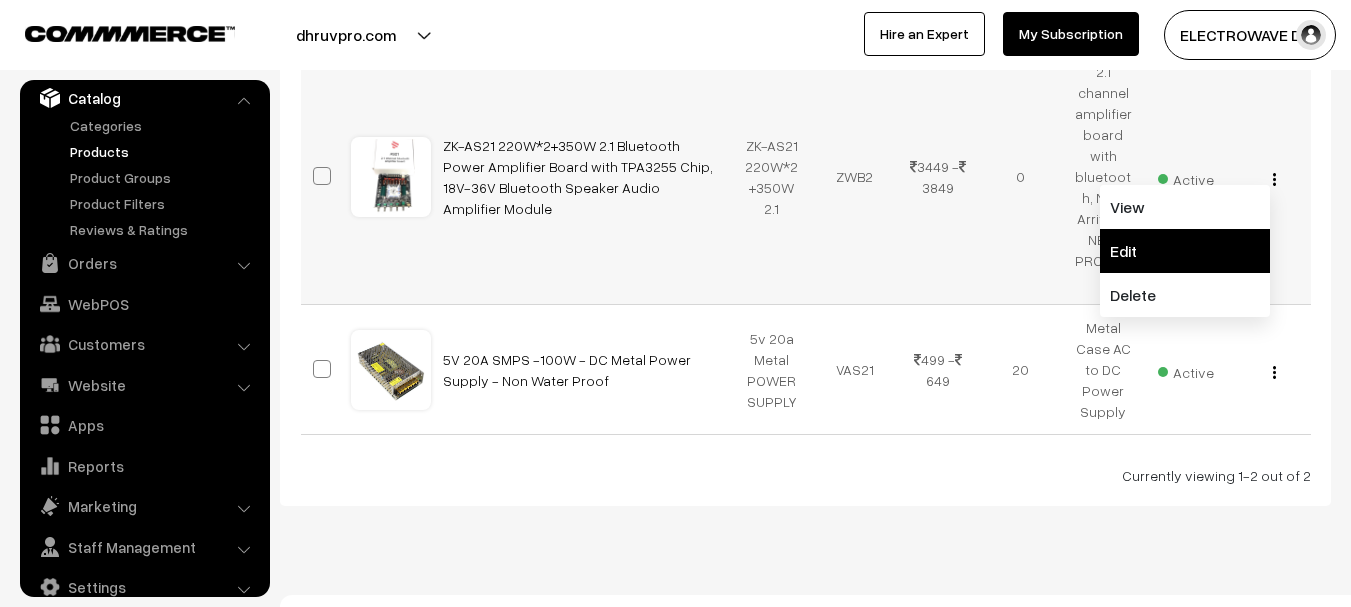 click on "Edit" at bounding box center [1185, 251] 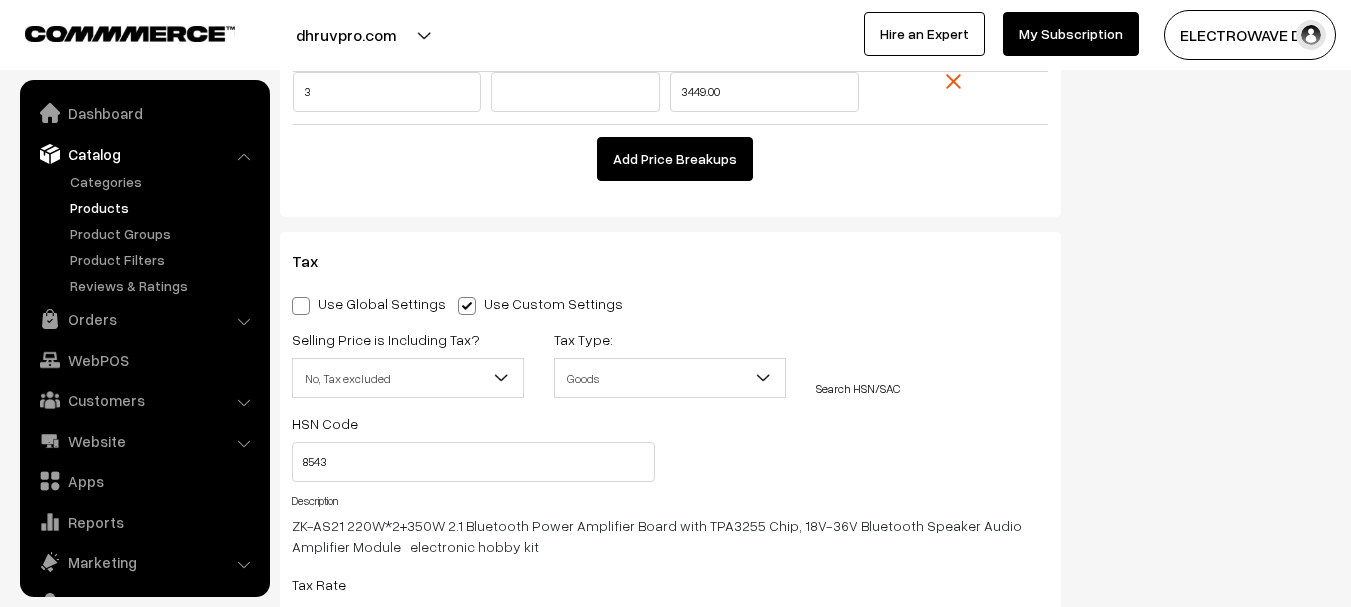 scroll, scrollTop: 2186, scrollLeft: 0, axis: vertical 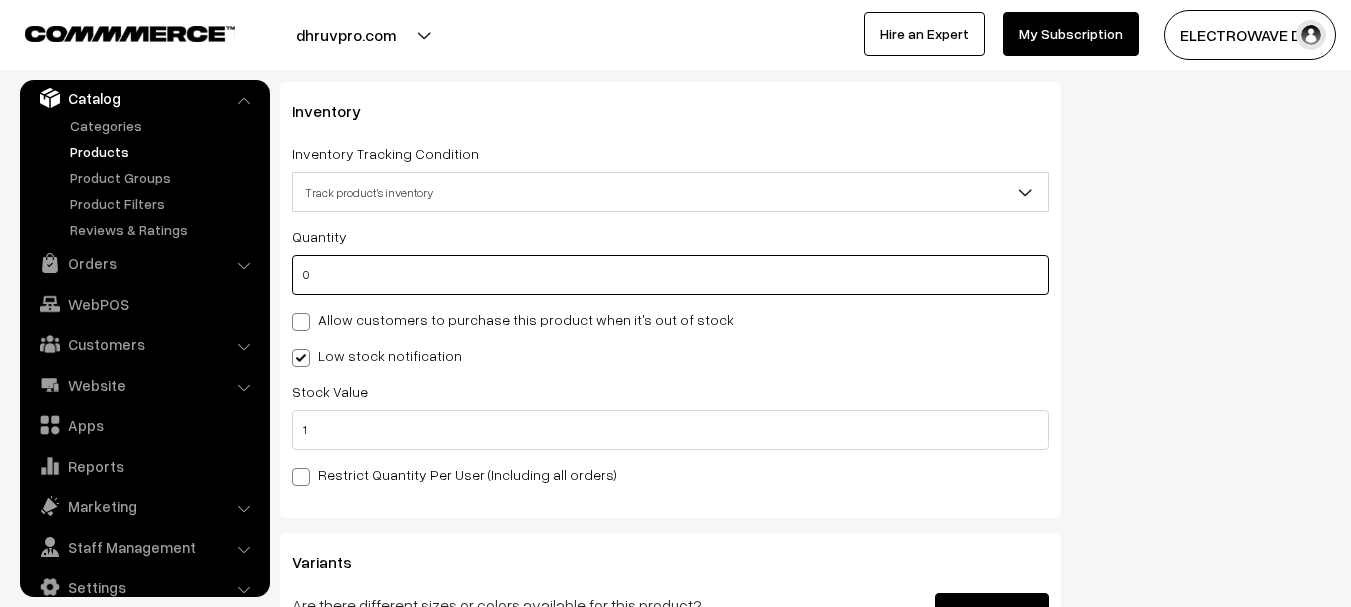 drag, startPoint x: 363, startPoint y: 275, endPoint x: 267, endPoint y: 278, distance: 96.04687 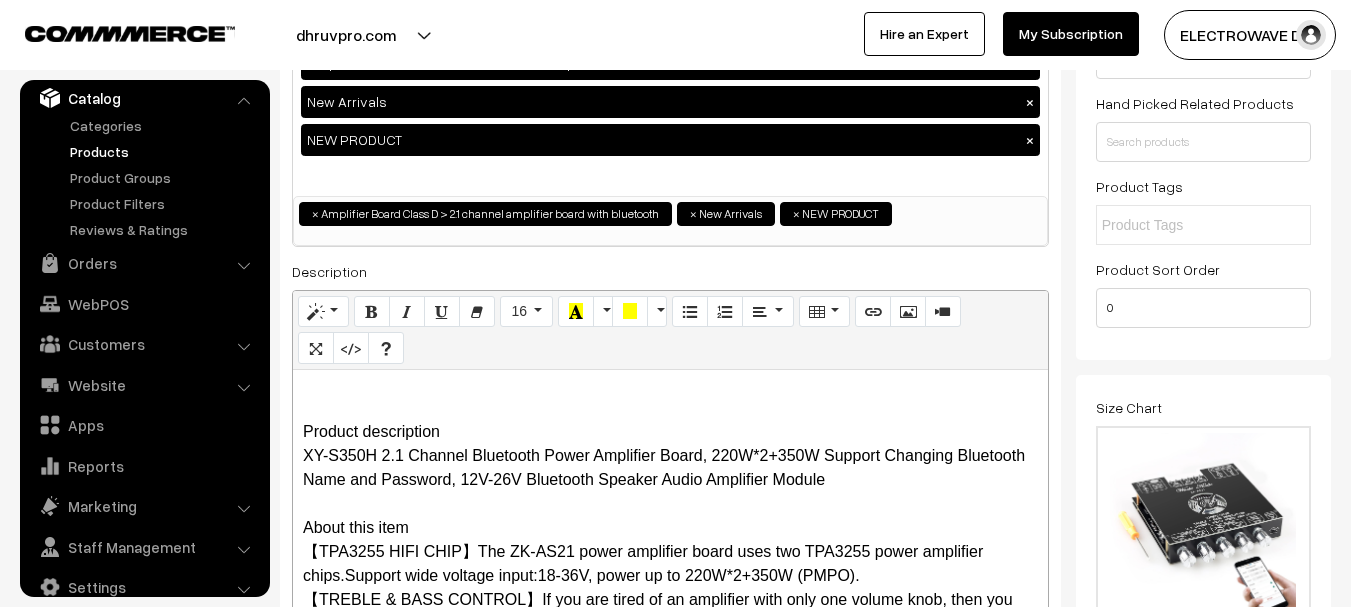scroll, scrollTop: 0, scrollLeft: 0, axis: both 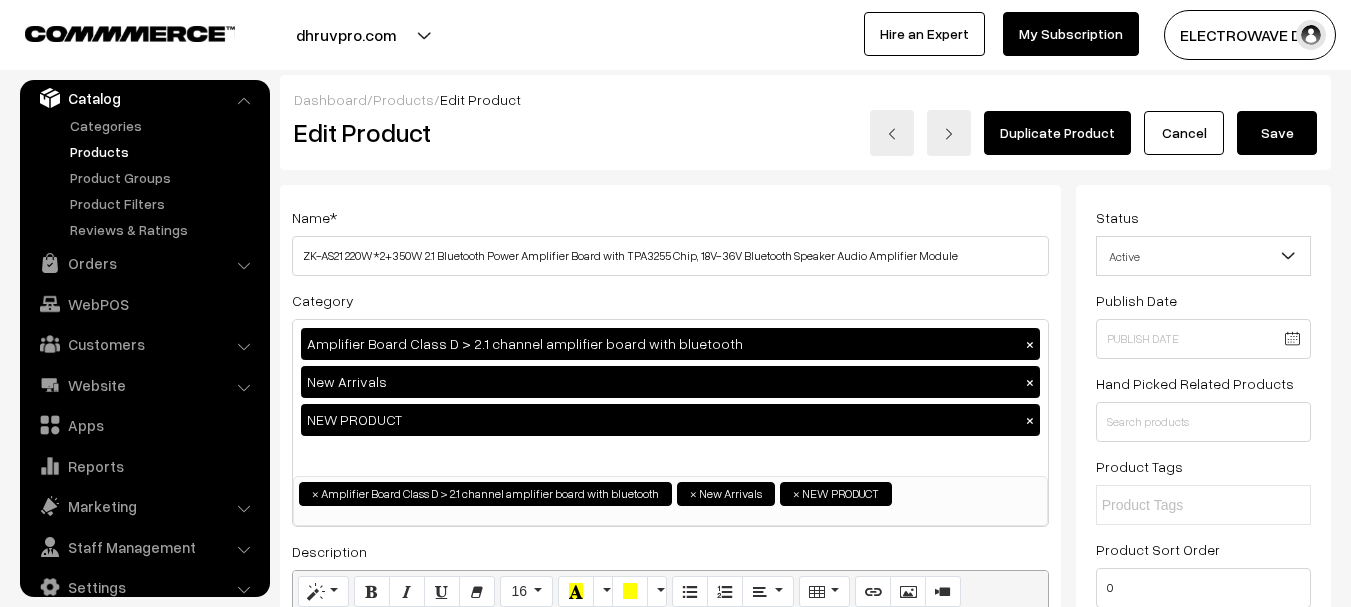 type on "5" 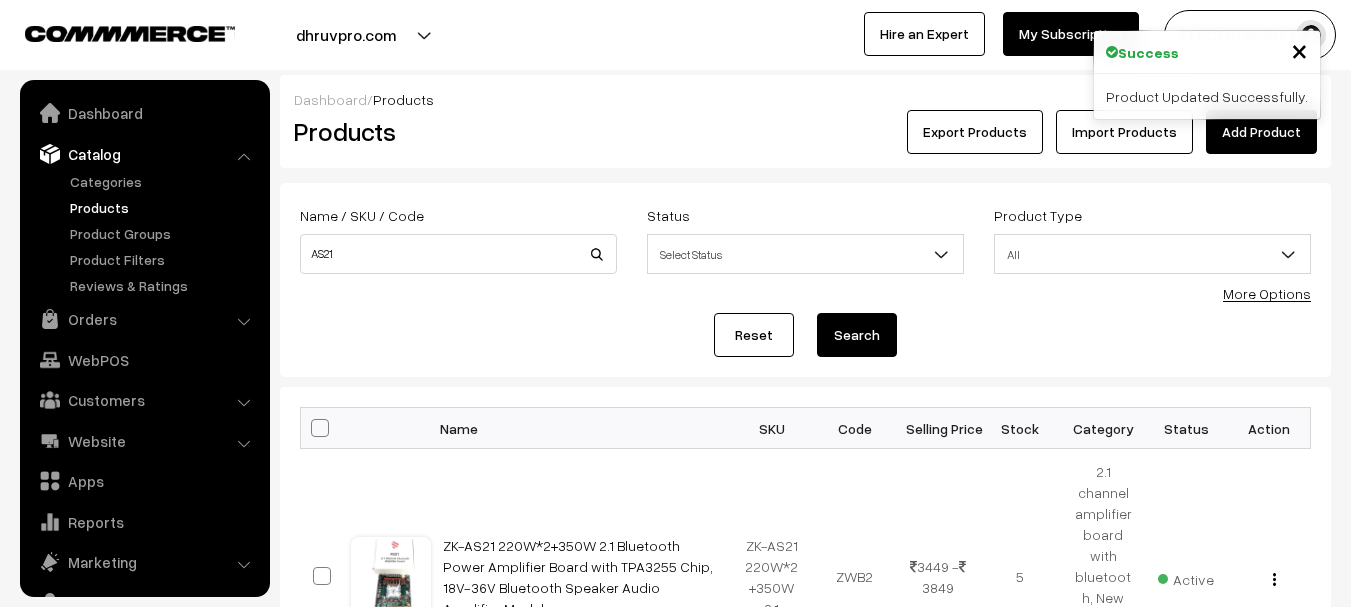 scroll, scrollTop: 0, scrollLeft: 0, axis: both 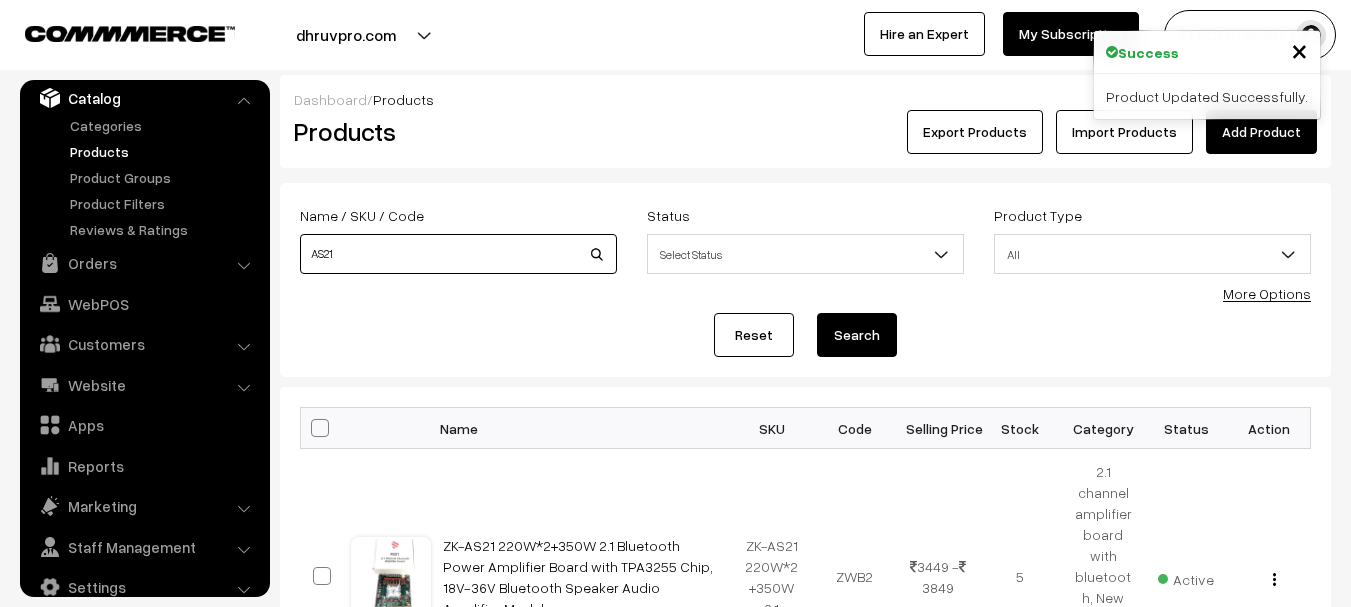 drag, startPoint x: 453, startPoint y: 255, endPoint x: 289, endPoint y: 254, distance: 164.00305 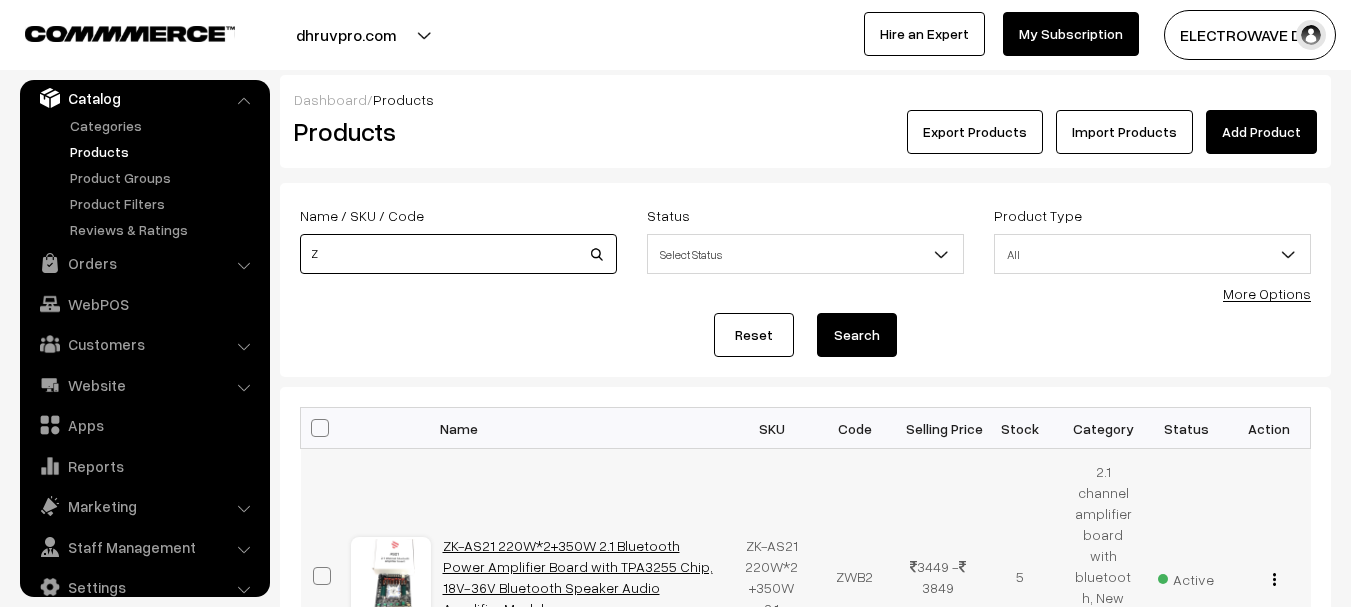 type on "Z" 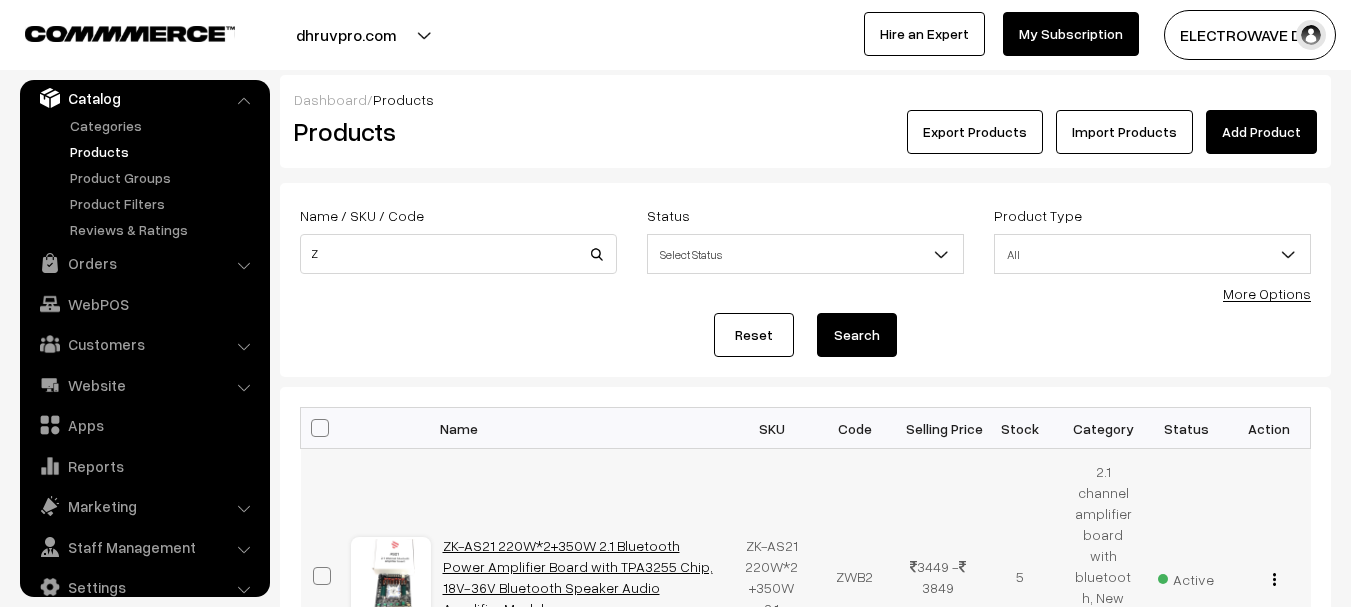 click on "ZK-AS21 220W*2+350W 2.1 Bluetooth Power Amplifier Board with TPA3255 Chip, 18V-36V Bluetooth Speaker Audio Amplifier Module" at bounding box center (578, 577) 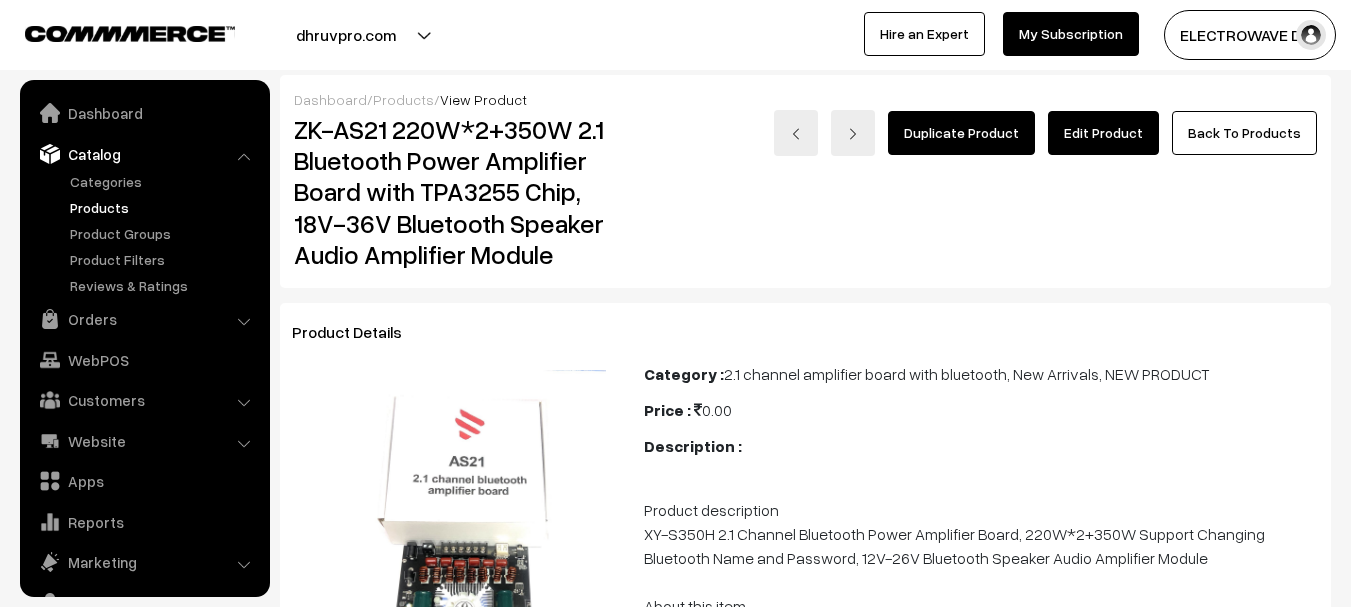 scroll, scrollTop: 0, scrollLeft: 0, axis: both 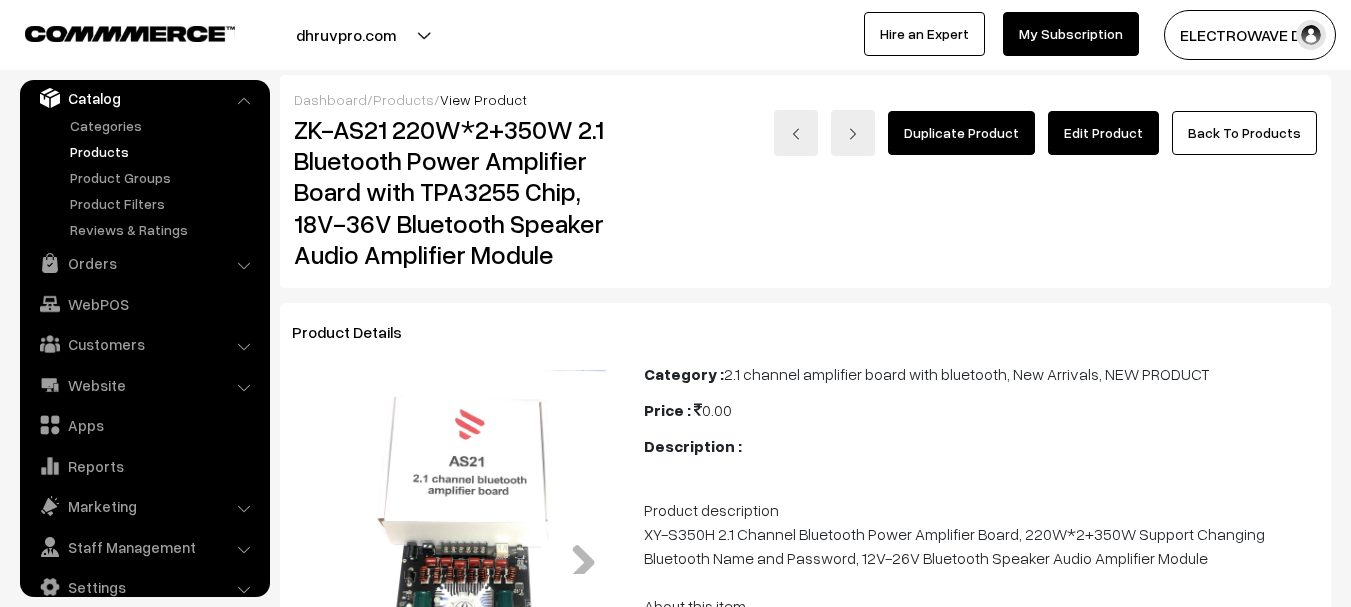 click at bounding box center (453, 553) 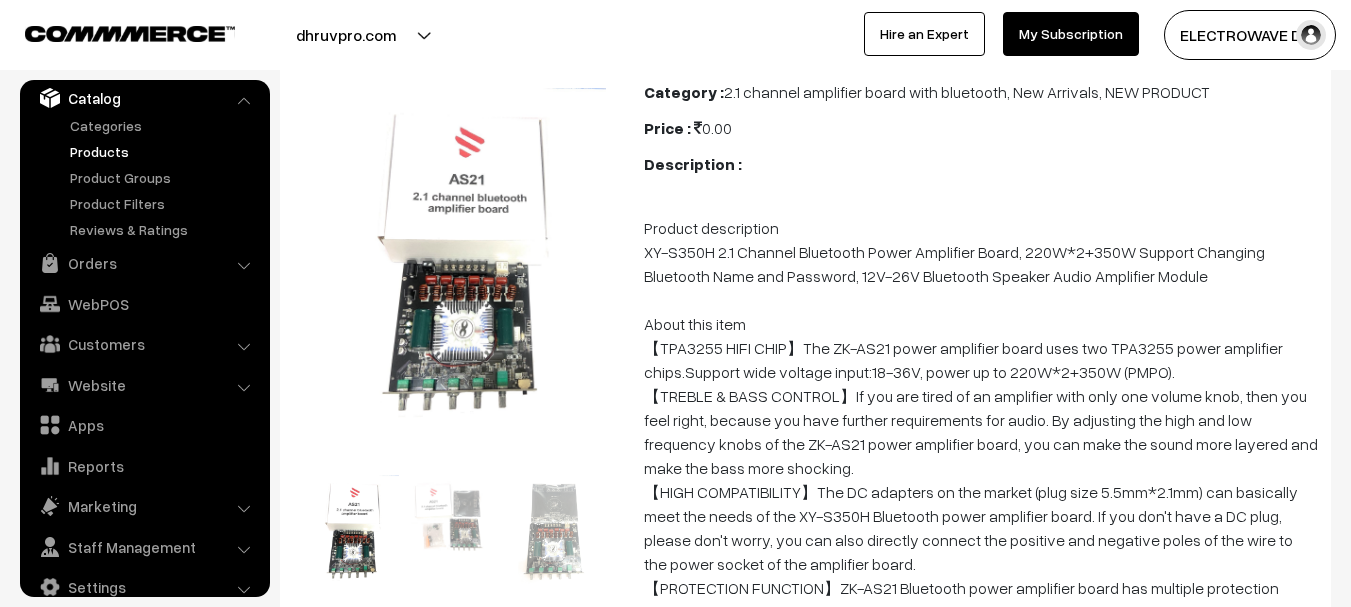 scroll, scrollTop: 300, scrollLeft: 0, axis: vertical 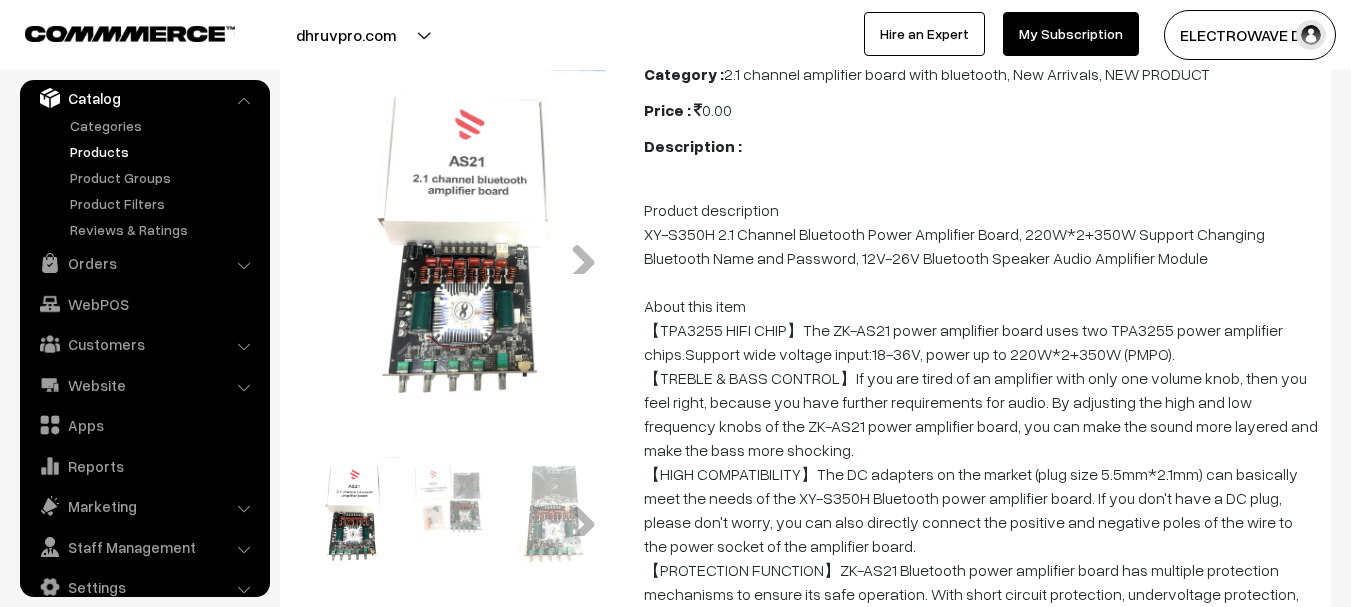 click at bounding box center (453, 253) 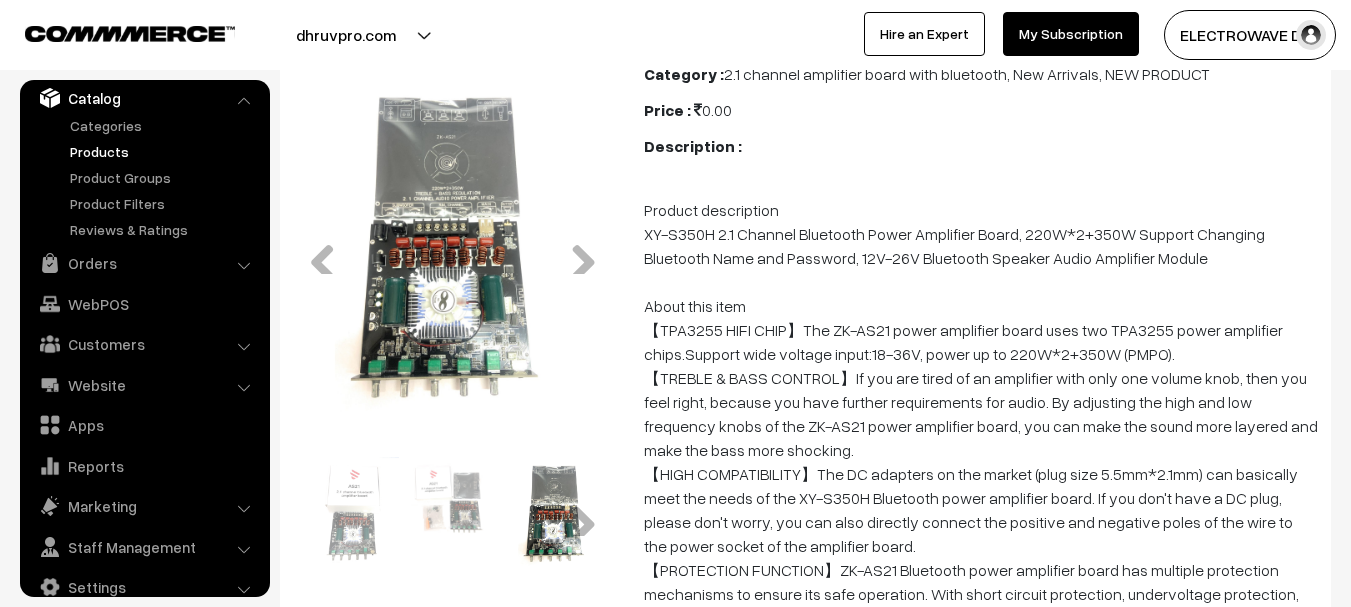 click at bounding box center [453, 254] 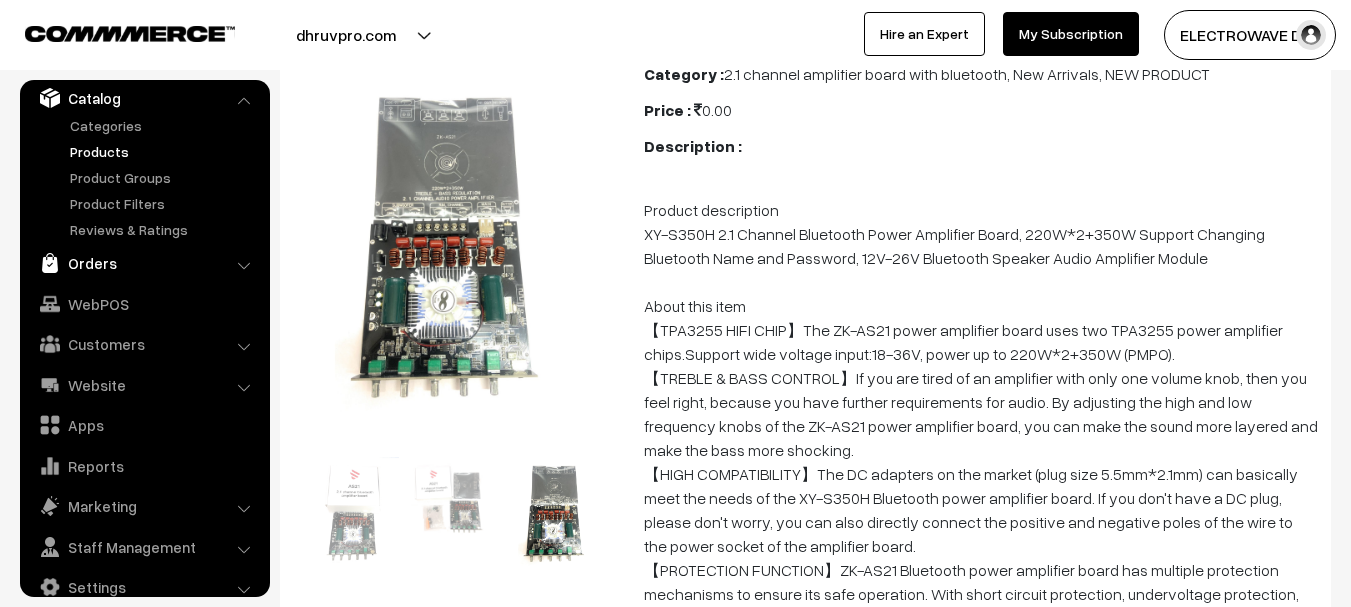 click on "Orders" at bounding box center (144, 263) 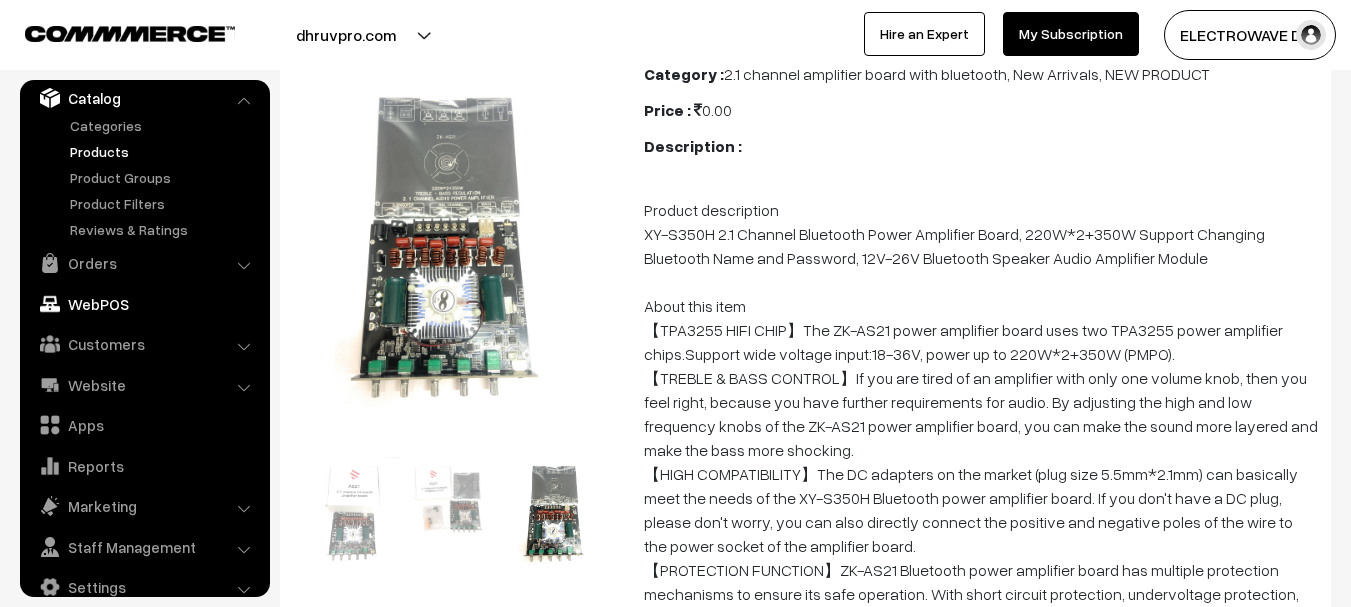 scroll, scrollTop: 32, scrollLeft: 0, axis: vertical 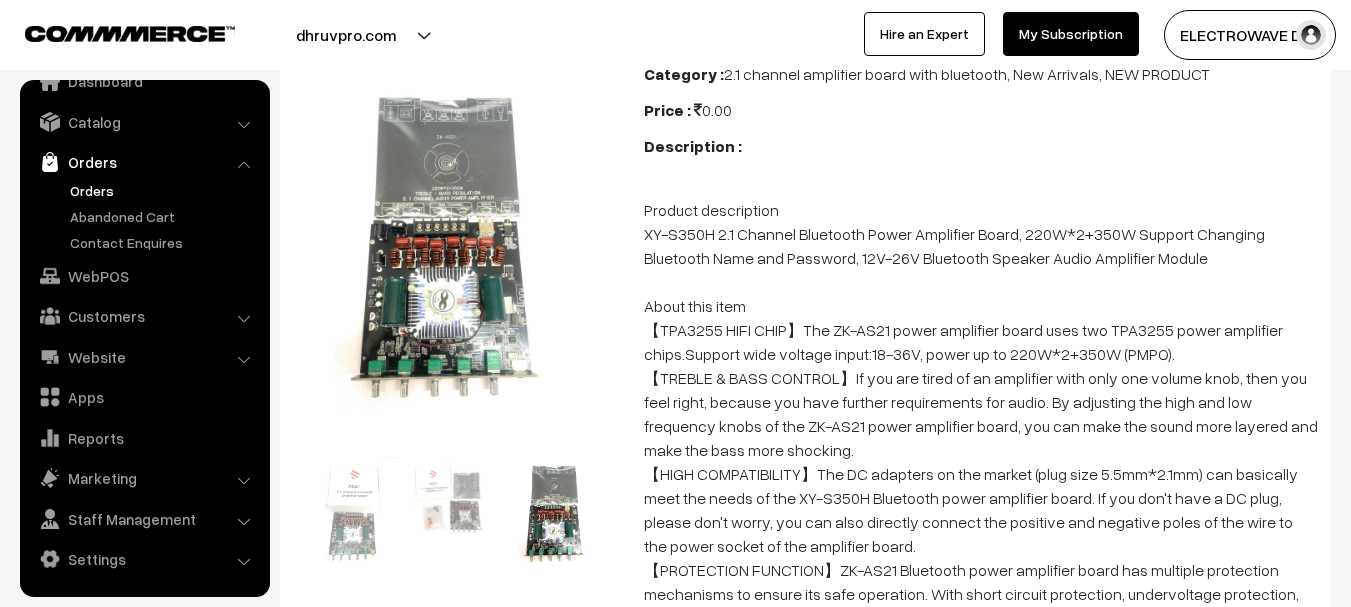 click on "Orders" at bounding box center [164, 190] 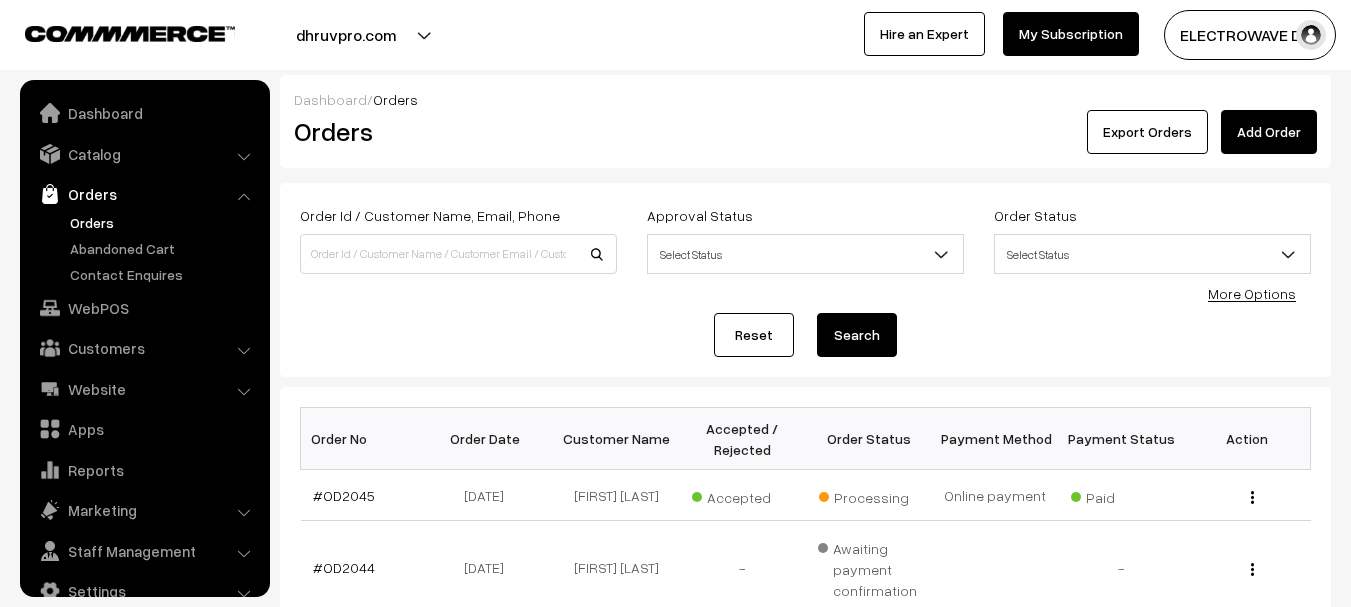 scroll, scrollTop: 72, scrollLeft: 0, axis: vertical 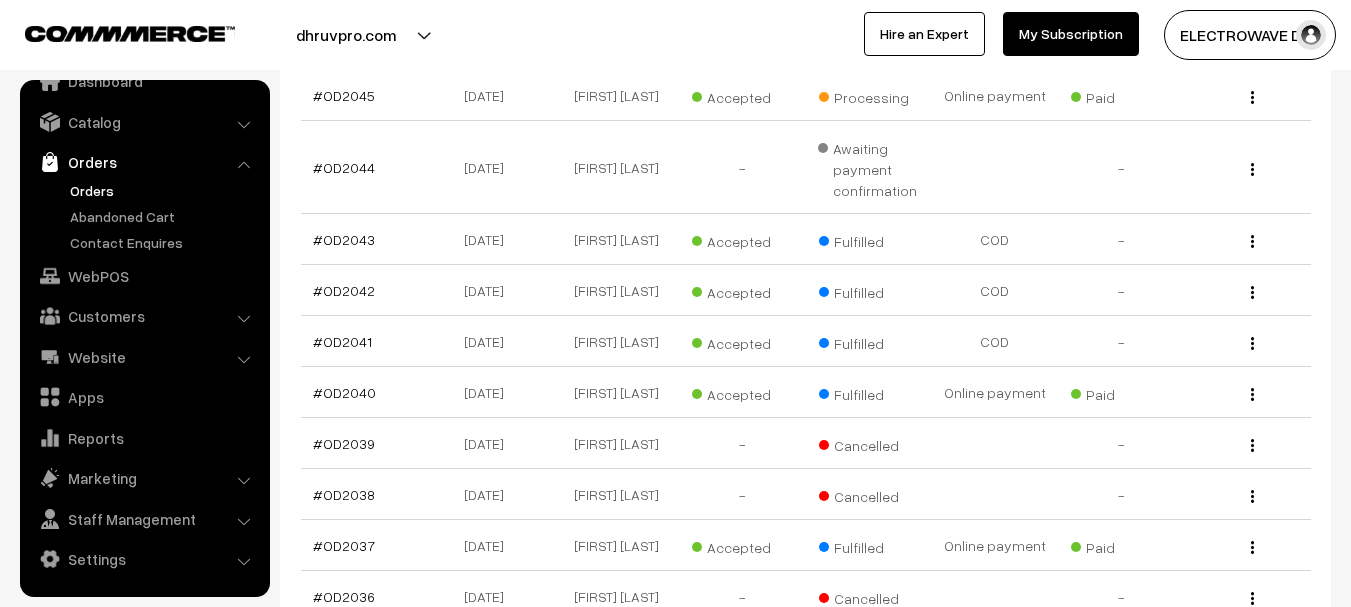 click on "dhruvpro.com" at bounding box center (346, 35) 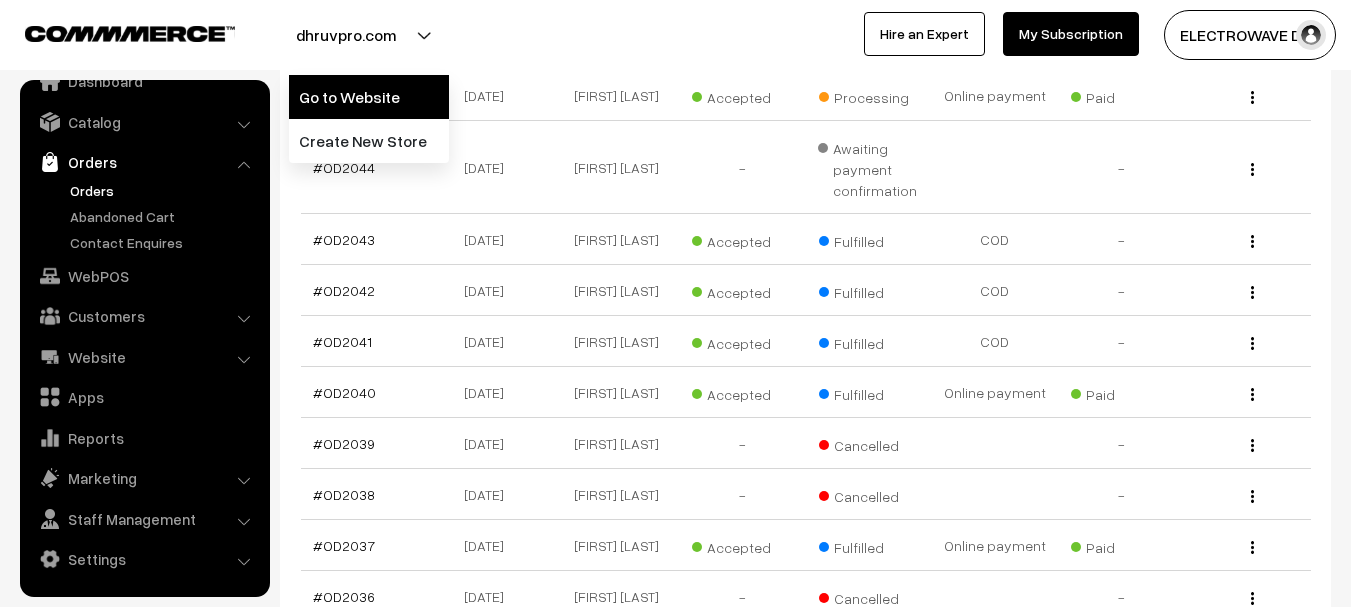 click on "Go to Website" at bounding box center (369, 97) 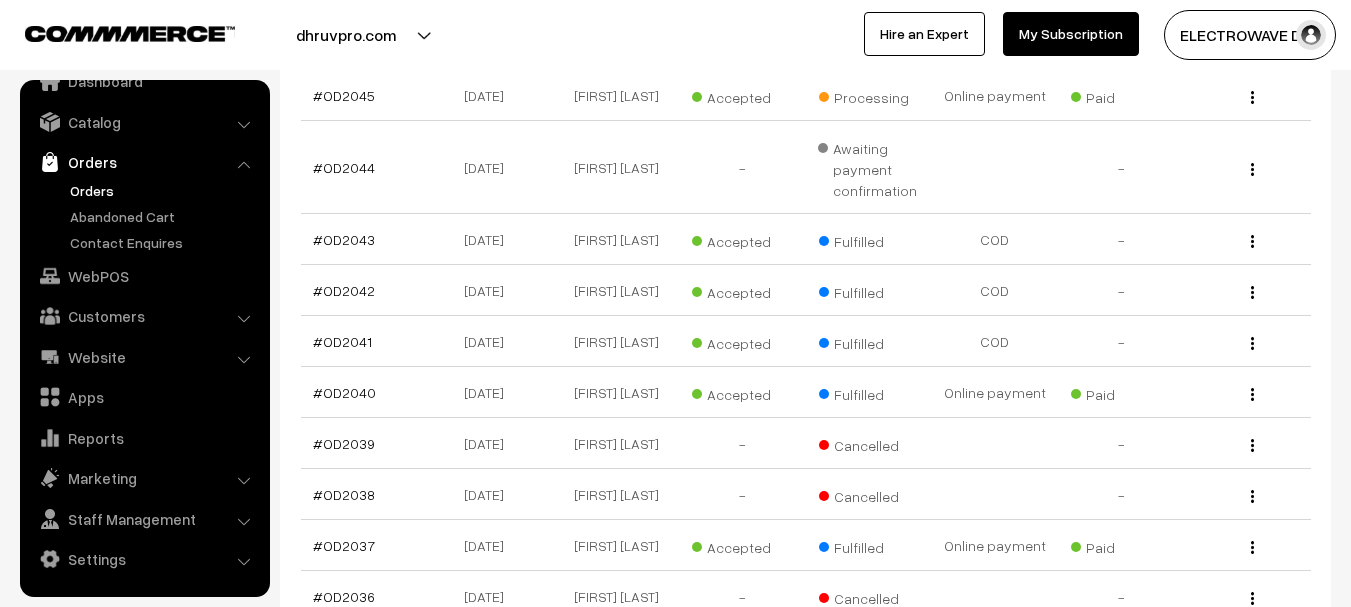 click on "Orders" at bounding box center (164, 190) 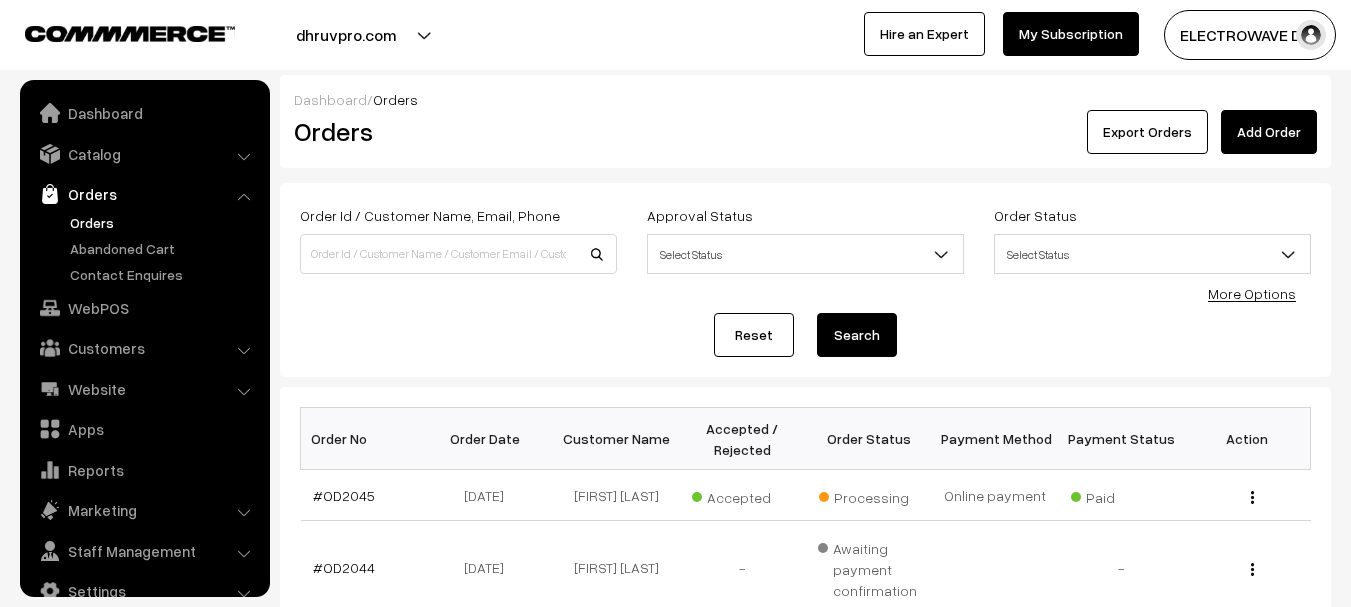 scroll, scrollTop: 75, scrollLeft: 0, axis: vertical 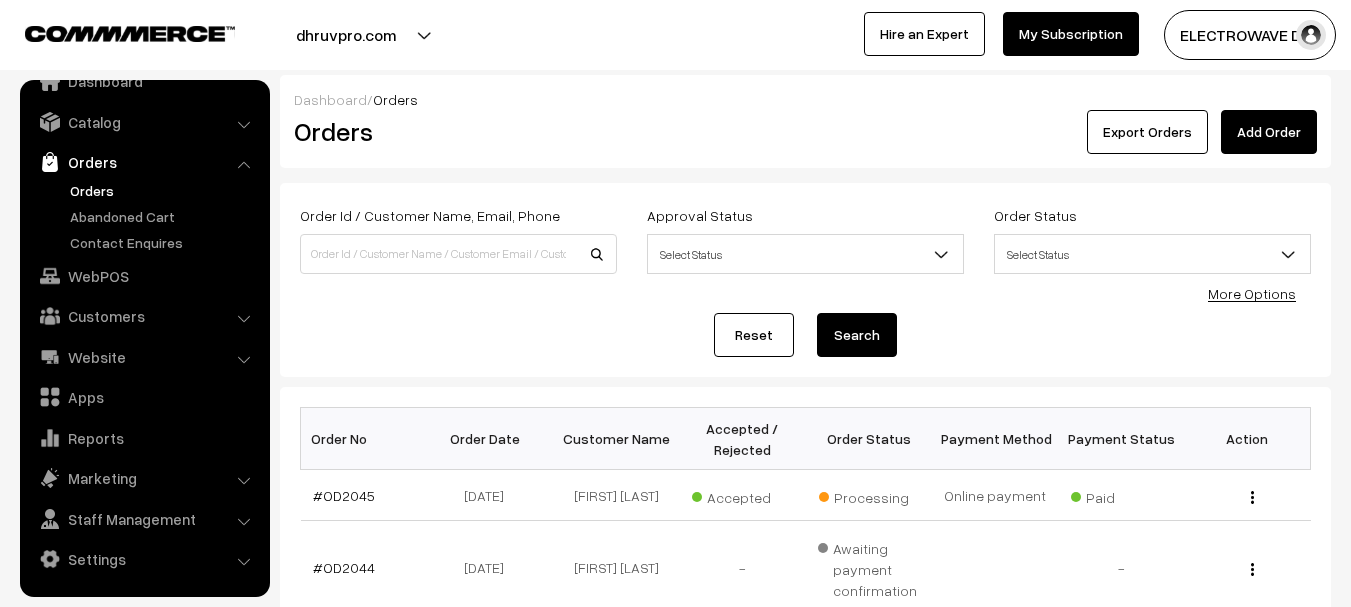 click on "dhruvpro.com" at bounding box center [346, 35] 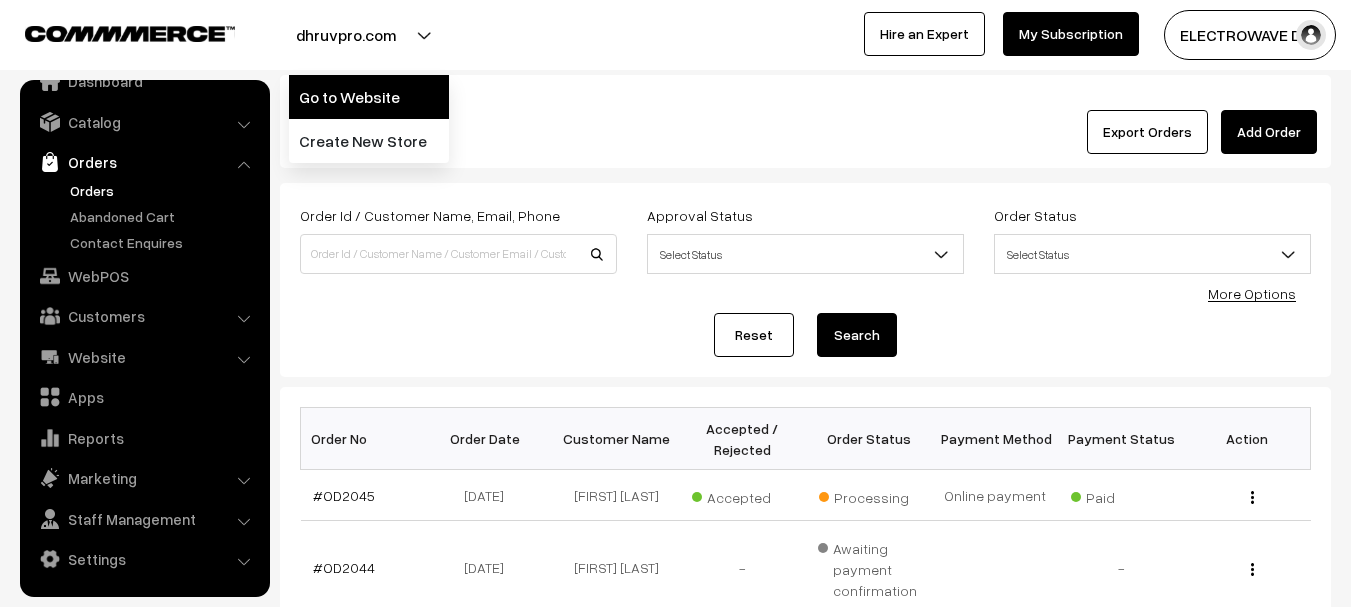 click on "Go to Website" at bounding box center [369, 97] 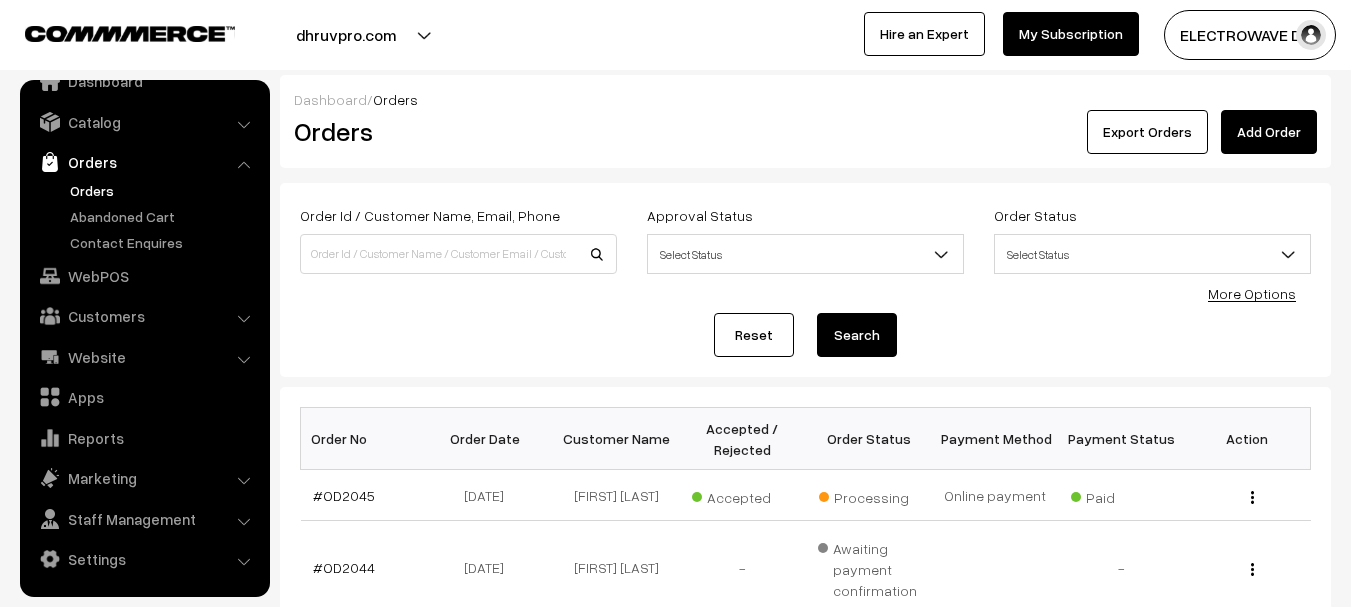 click on "dhruvpro.com" at bounding box center [346, 35] 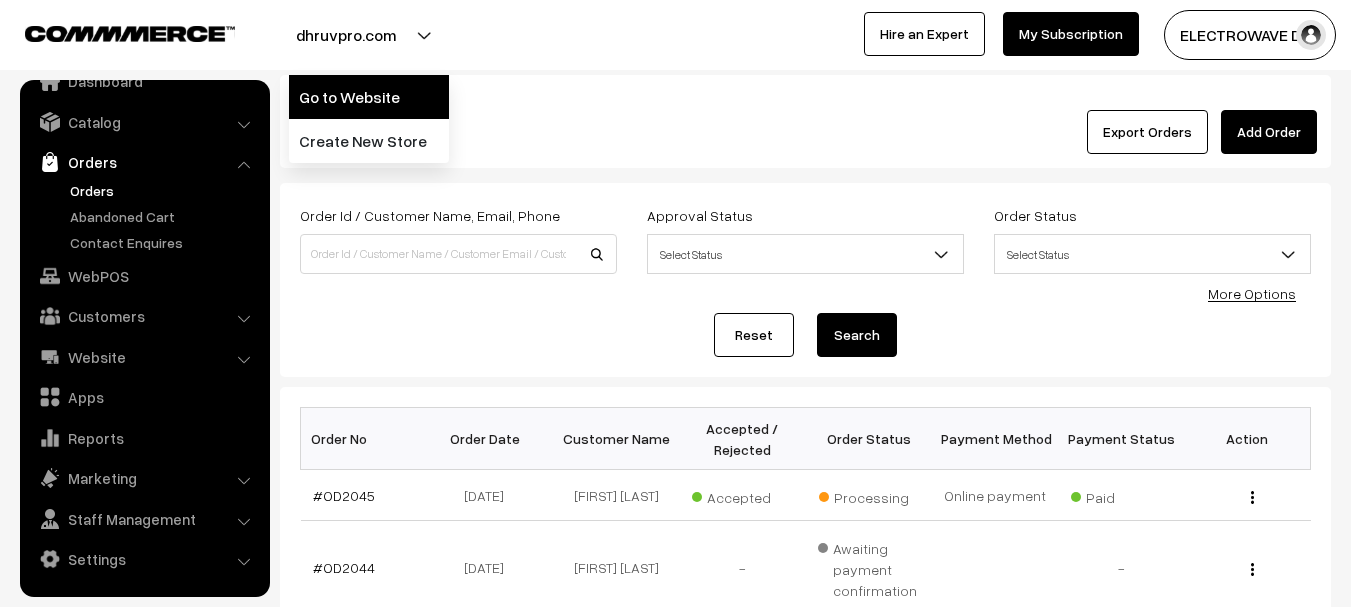 click on "Go to Website" at bounding box center [369, 97] 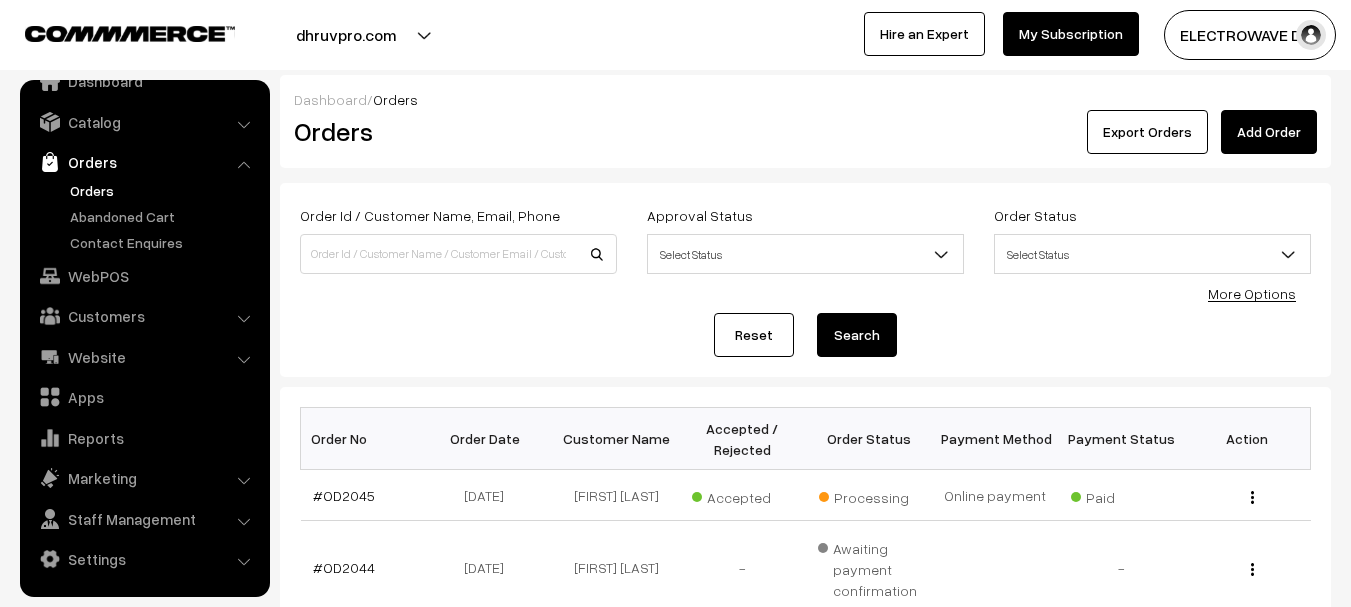 click on "dhruvpro.com" at bounding box center (346, 35) 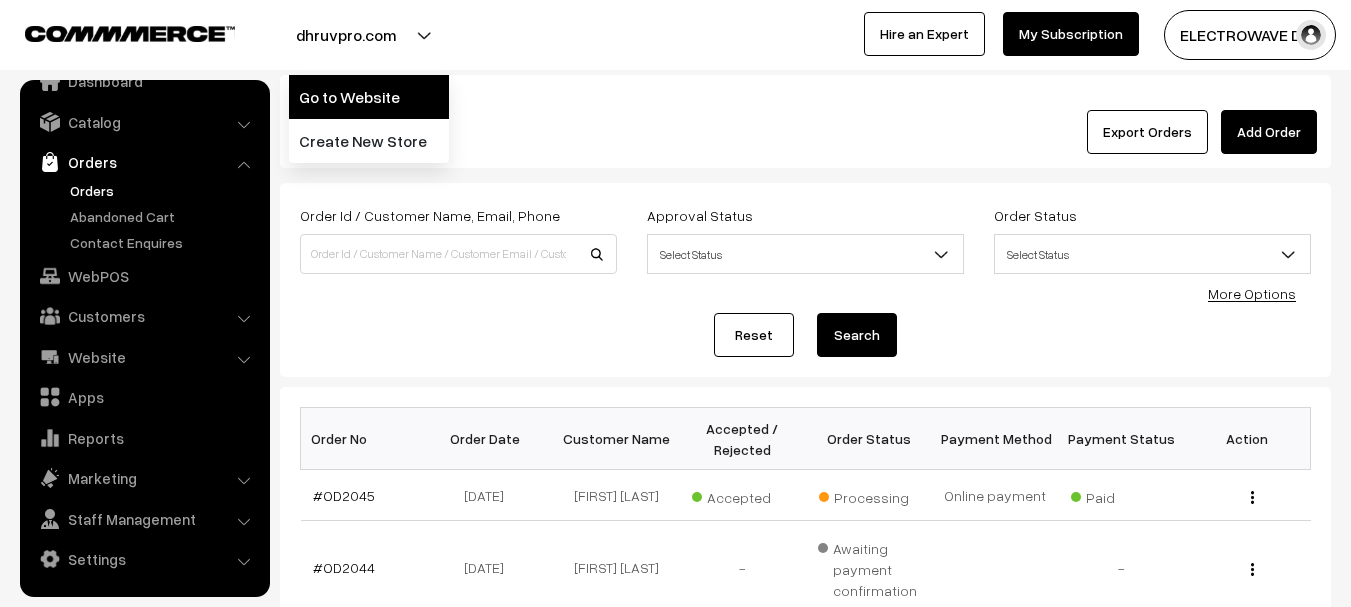 click on "Go to Website" at bounding box center (369, 97) 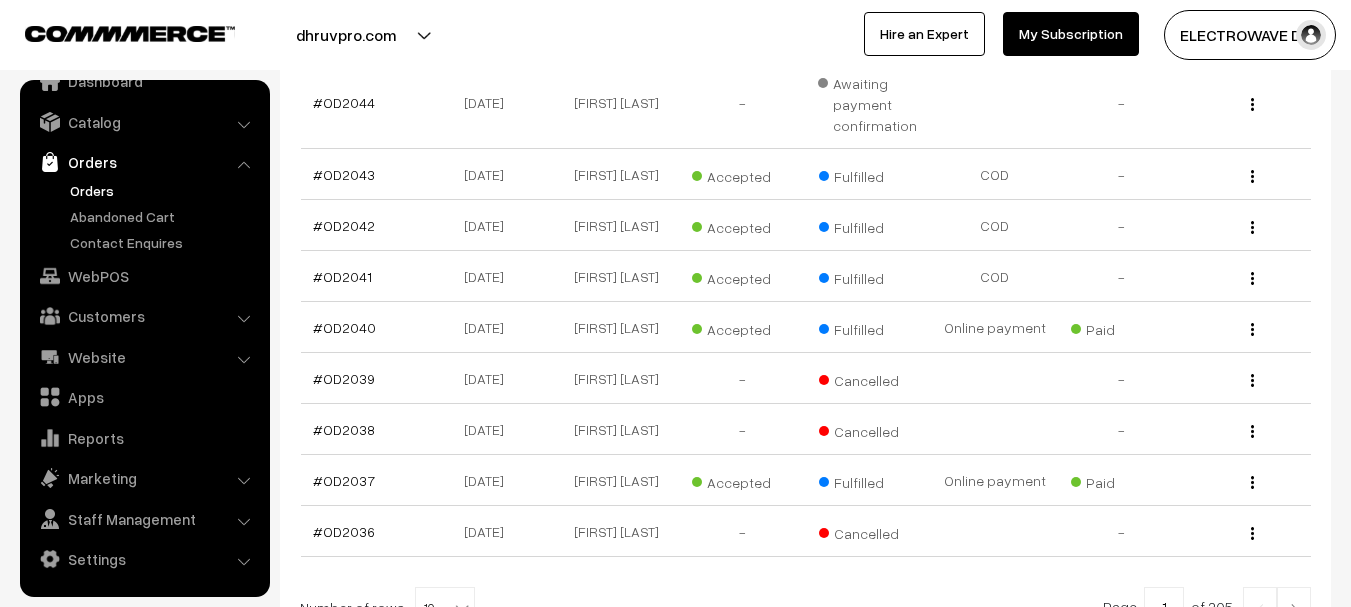 scroll, scrollTop: 500, scrollLeft: 0, axis: vertical 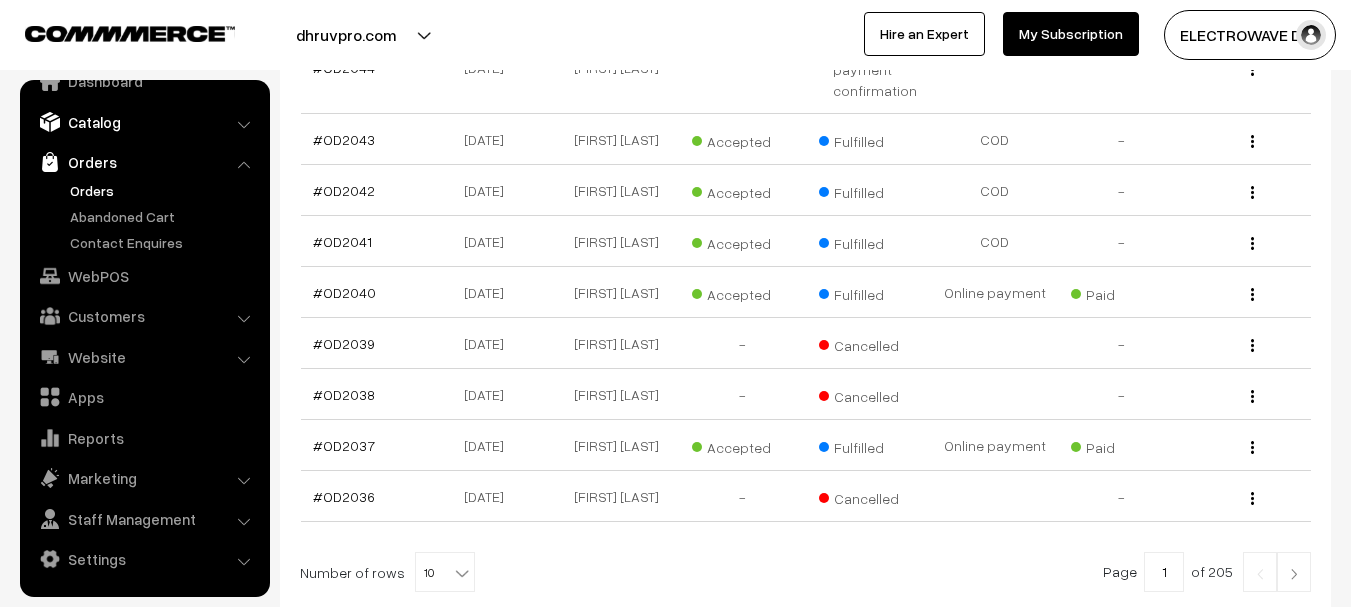 click on "Catalog" at bounding box center [144, 122] 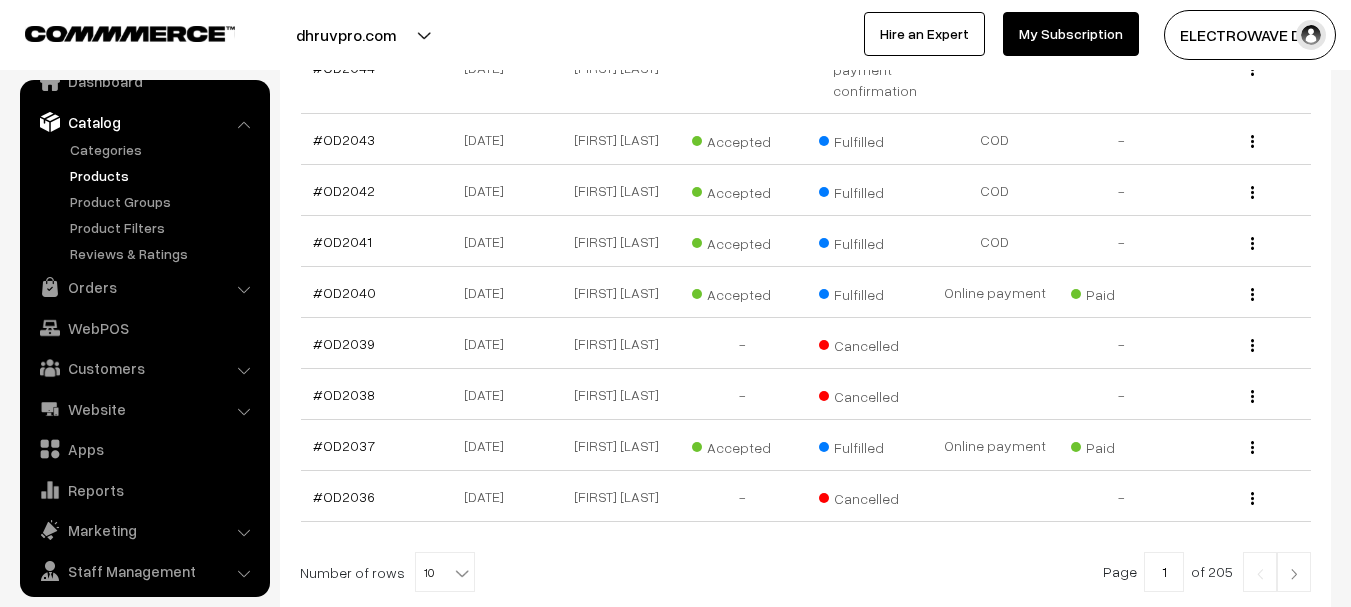drag, startPoint x: 109, startPoint y: 162, endPoint x: 115, endPoint y: 172, distance: 11.661903 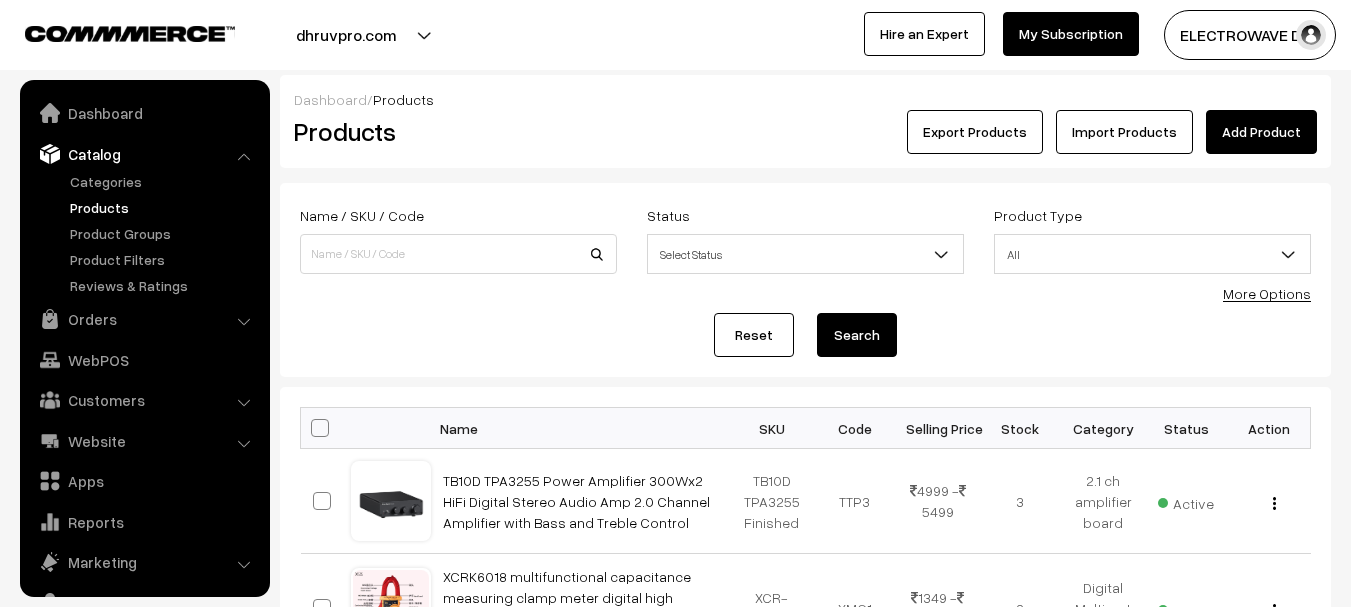 scroll, scrollTop: 300, scrollLeft: 0, axis: vertical 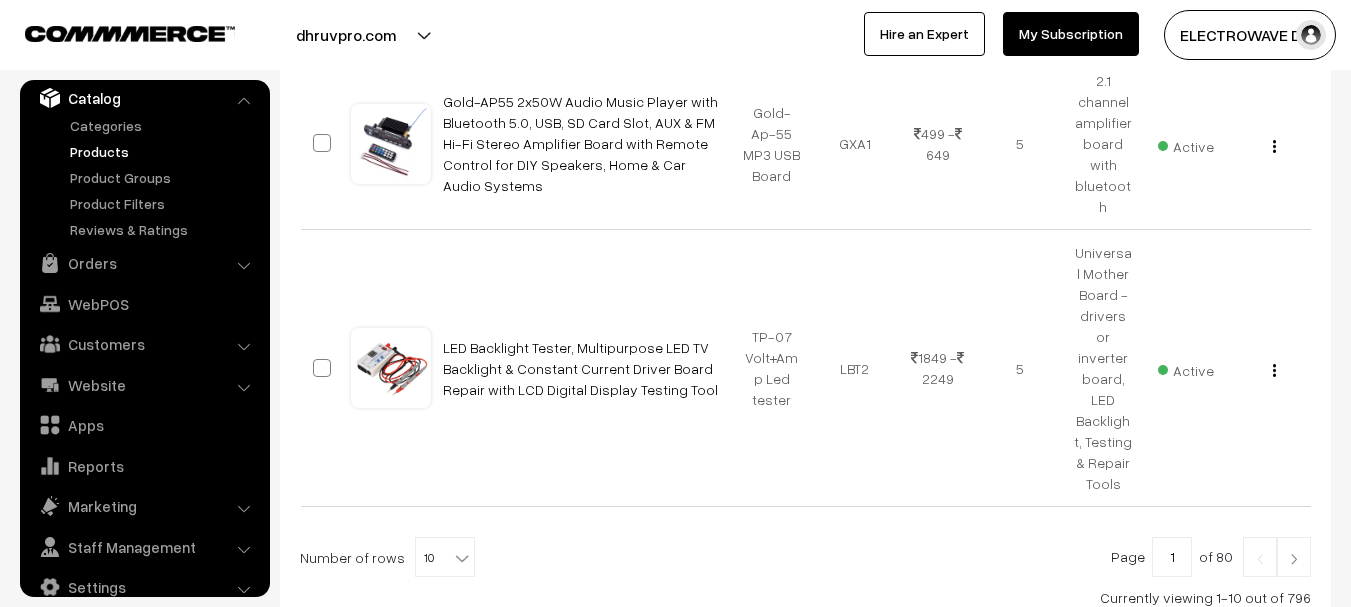 click at bounding box center [1294, 557] 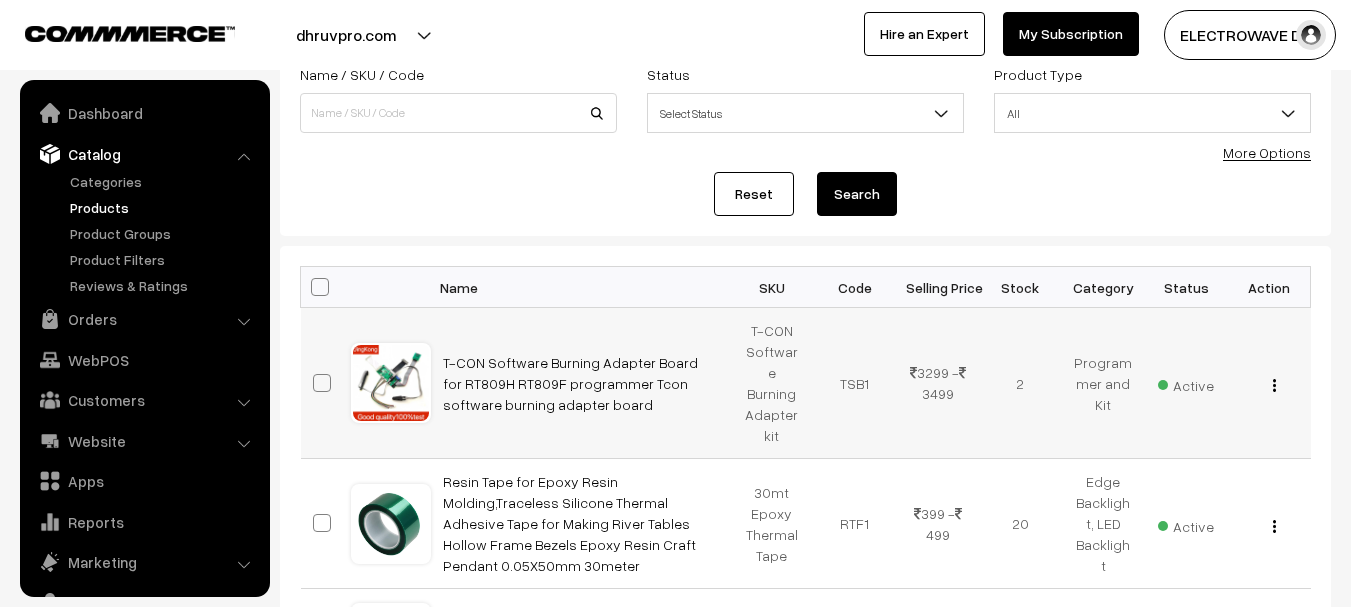 scroll, scrollTop: 200, scrollLeft: 0, axis: vertical 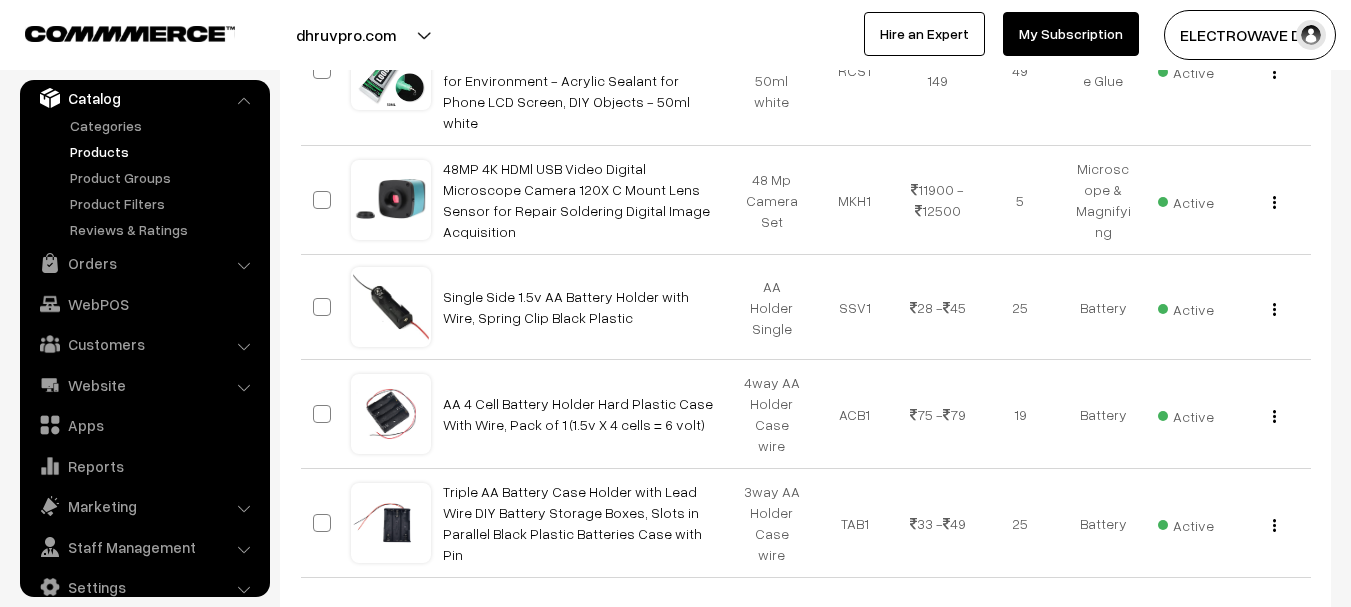 click at bounding box center (1294, 630) 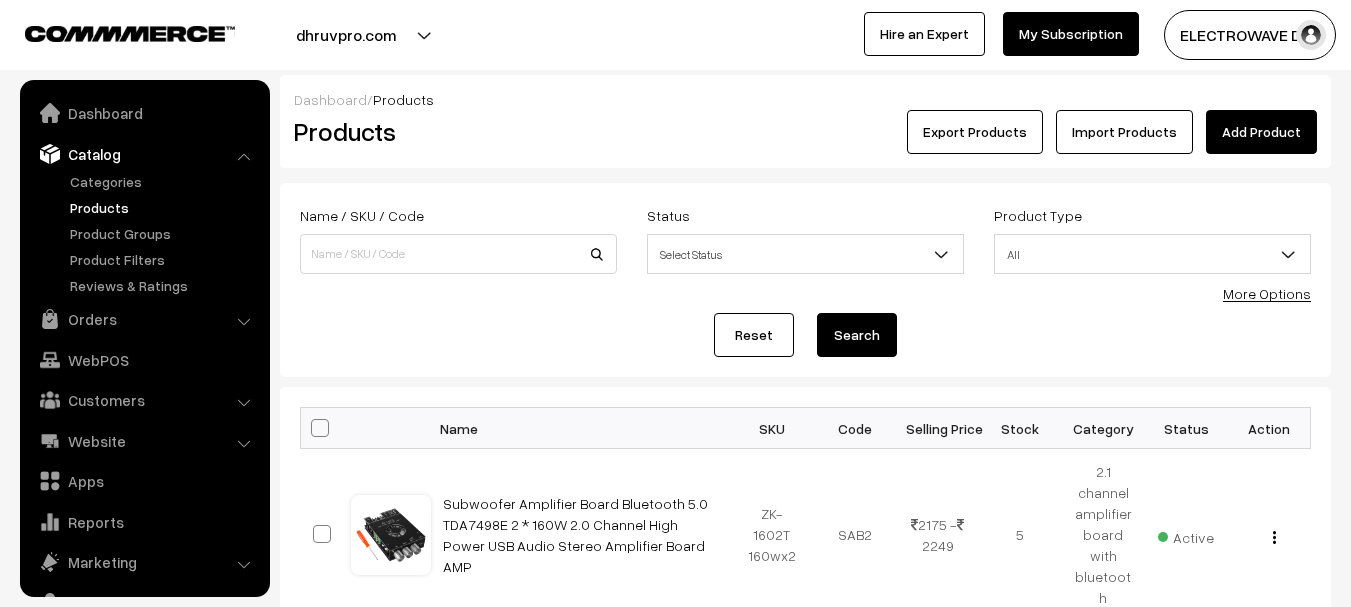 scroll, scrollTop: 300, scrollLeft: 0, axis: vertical 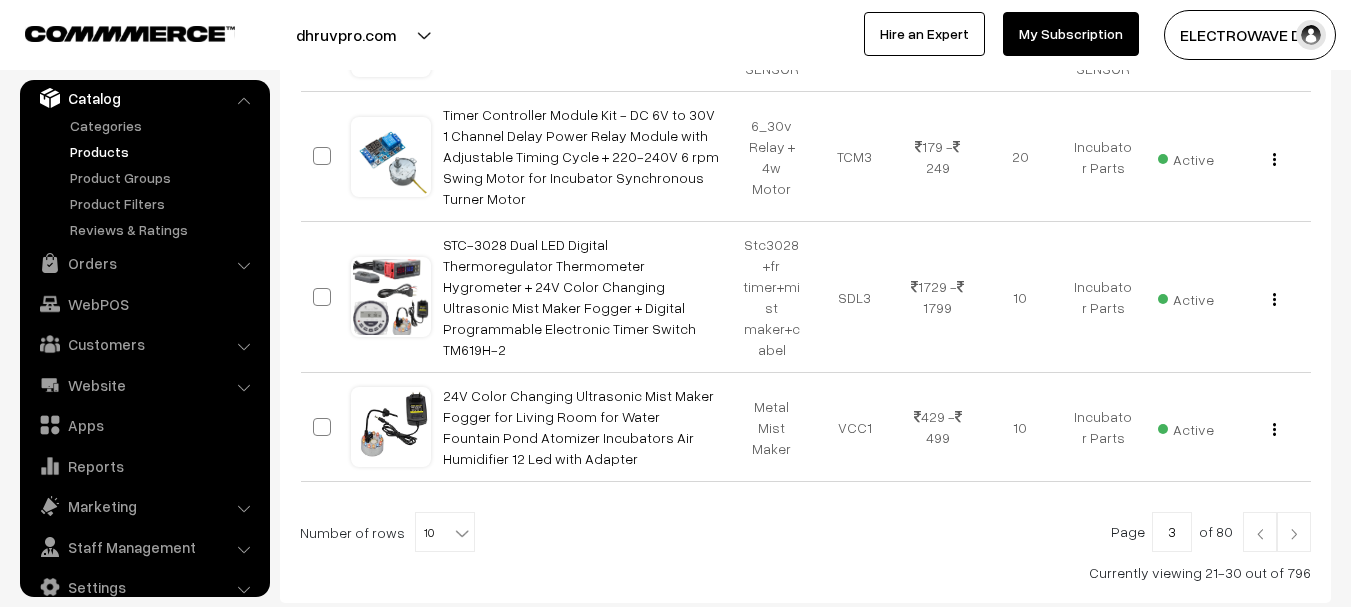 click at bounding box center [1294, 532] 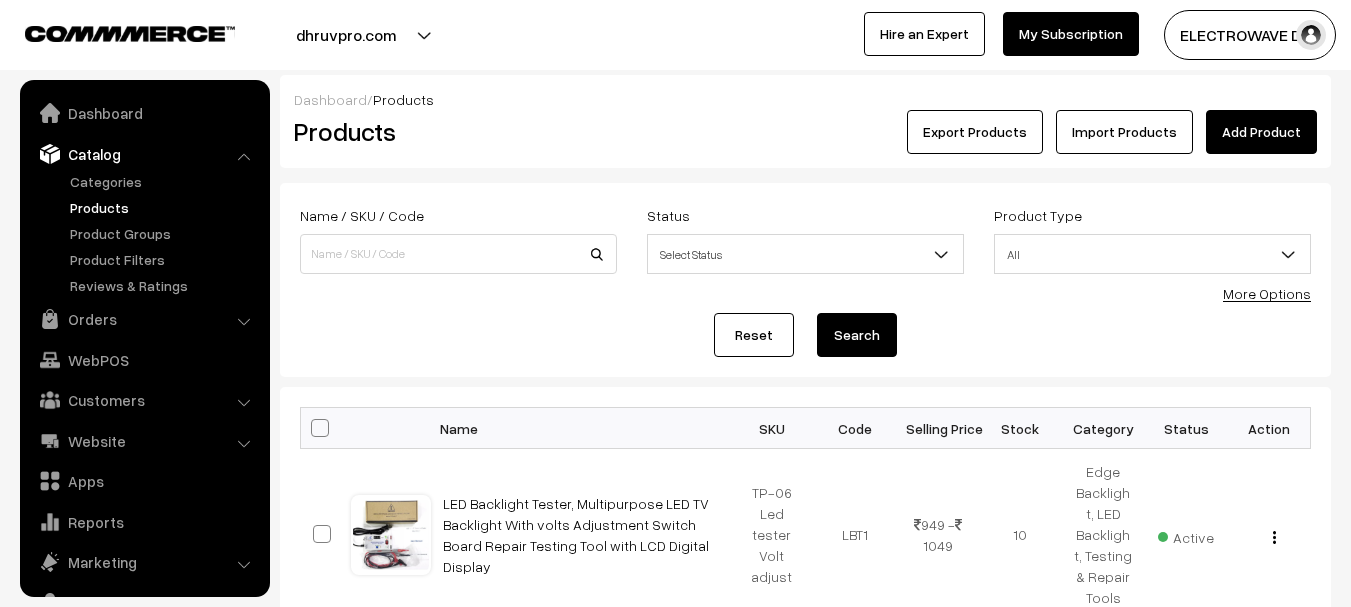 scroll, scrollTop: 400, scrollLeft: 0, axis: vertical 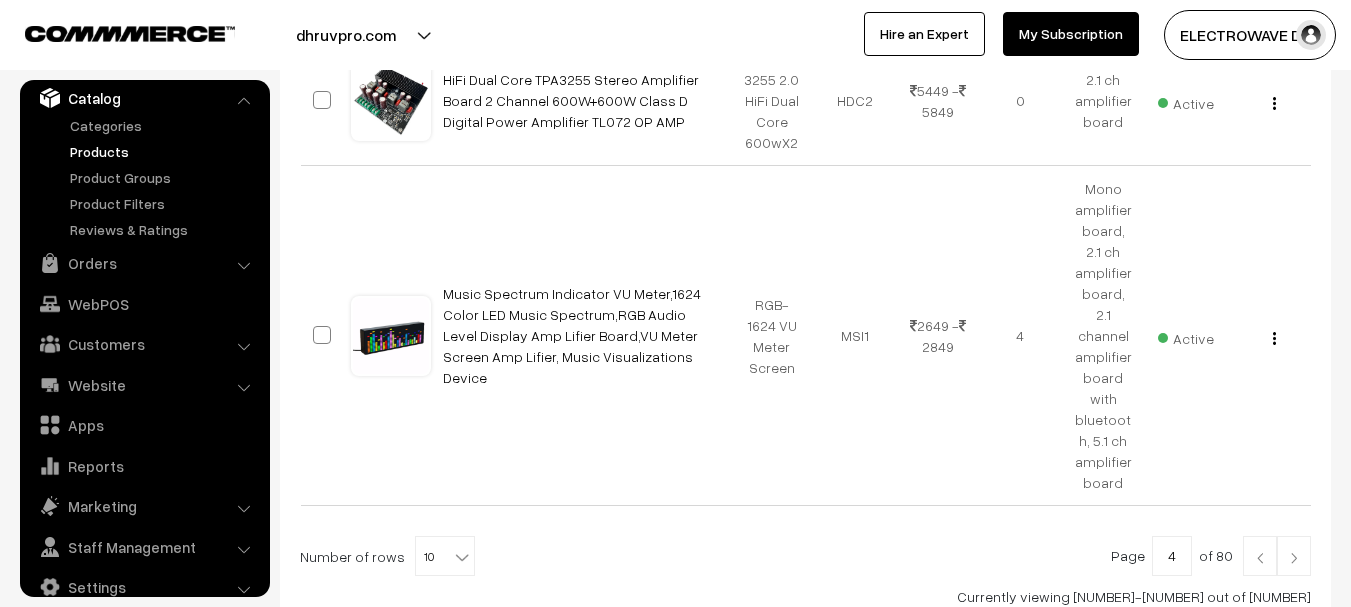 click at bounding box center [1294, 558] 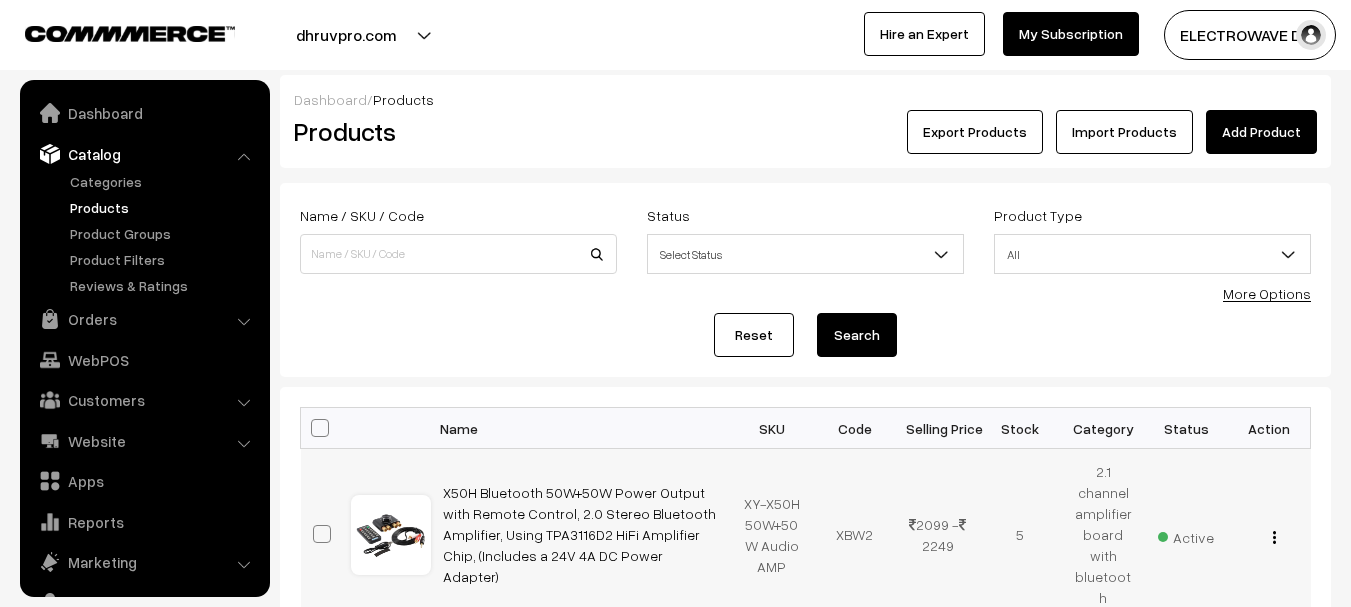 scroll, scrollTop: 401, scrollLeft: 0, axis: vertical 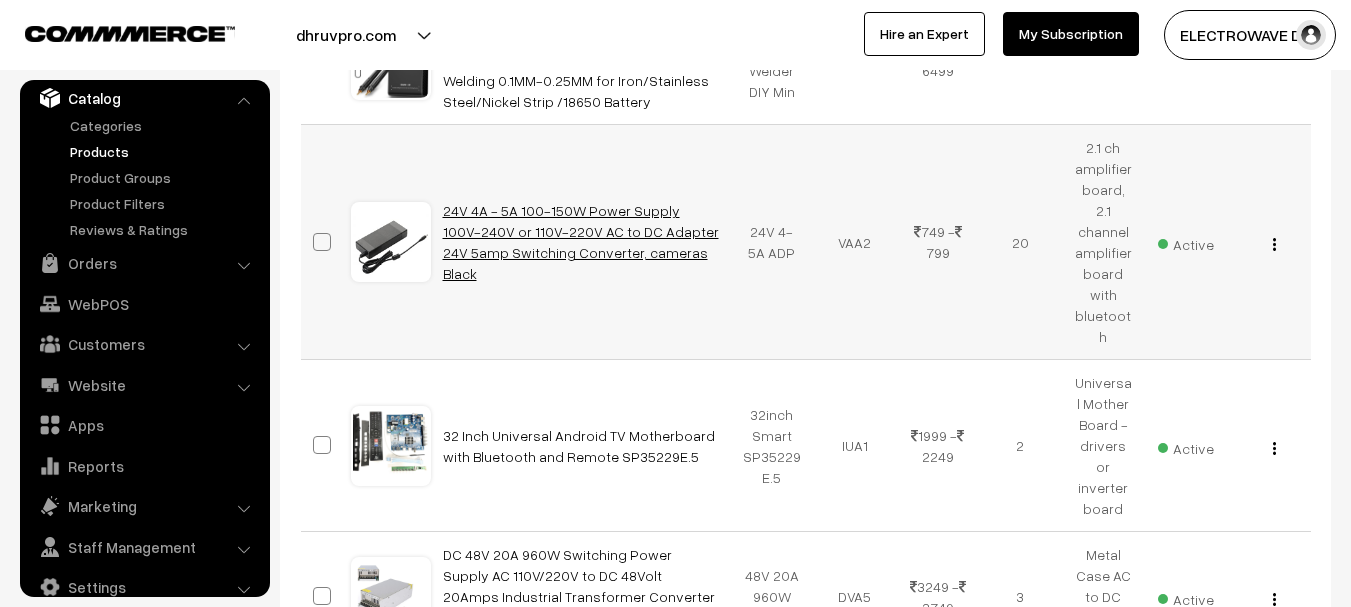 click on "24V 4A - 5A 100-150W Power Supply 100V-240V or 110V-220V AC to DC Adapter 24V 5amp Switching Converter, cameras Black" at bounding box center [581, 242] 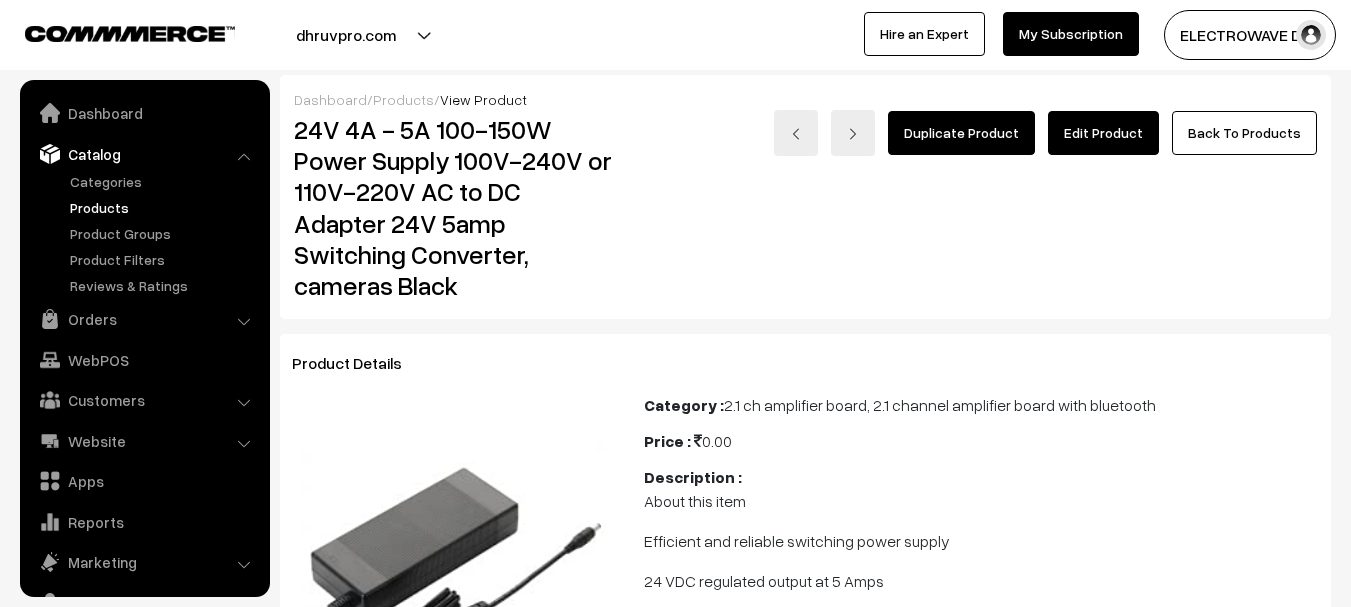 scroll, scrollTop: 0, scrollLeft: 0, axis: both 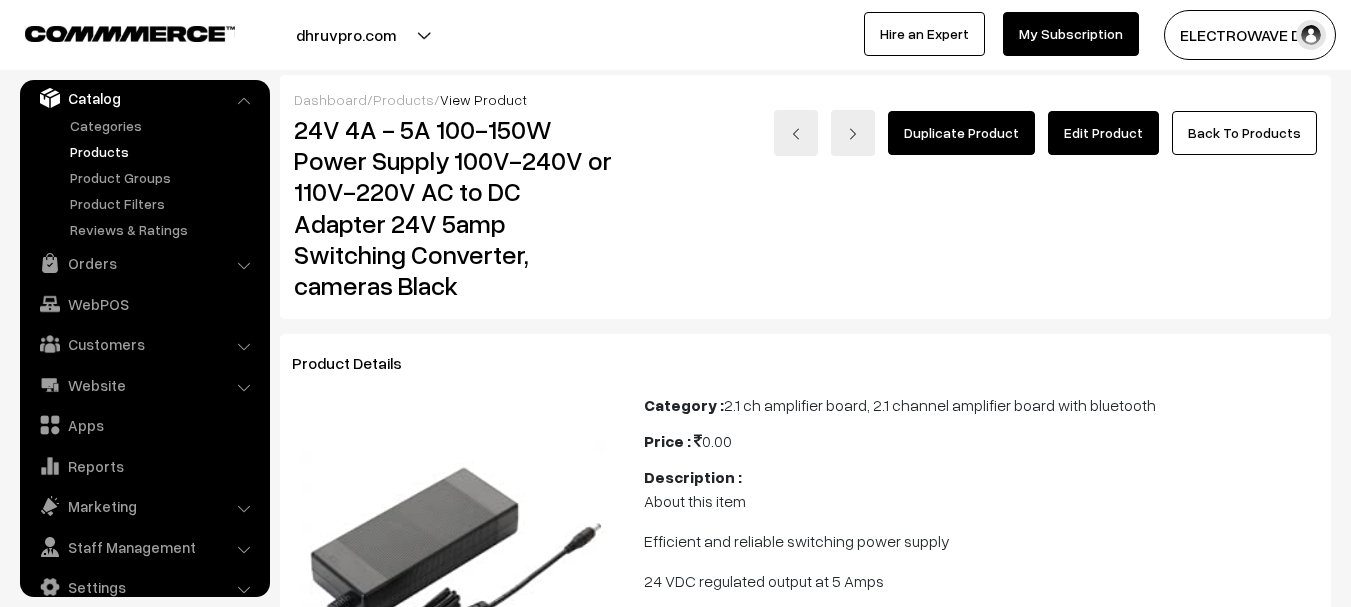 click on "24V 4A - 5A 100-150W Power Supply 100V-240V or 110V-220V AC to DC Adapter 24V 5amp Switching Converter, cameras Black" at bounding box center [454, 207] 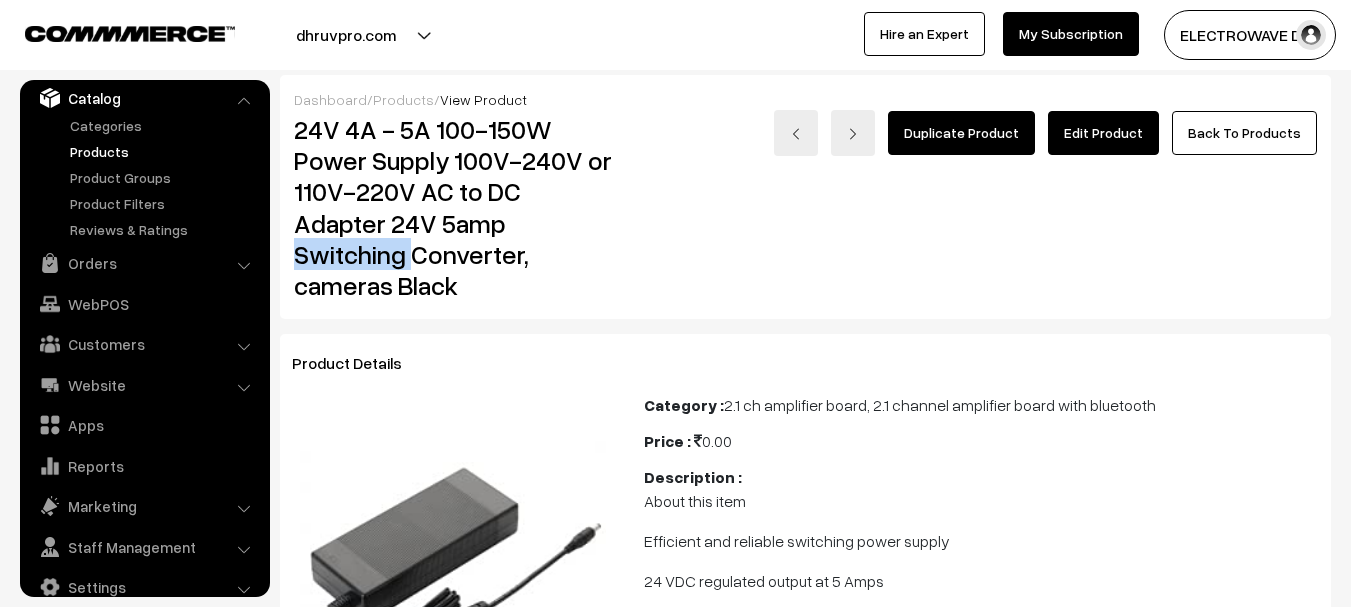 click on "24V 4A - 5A 100-150W Power Supply 100V-240V or 110V-220V AC to DC Adapter 24V 5amp Switching Converter, cameras Black" at bounding box center (454, 207) 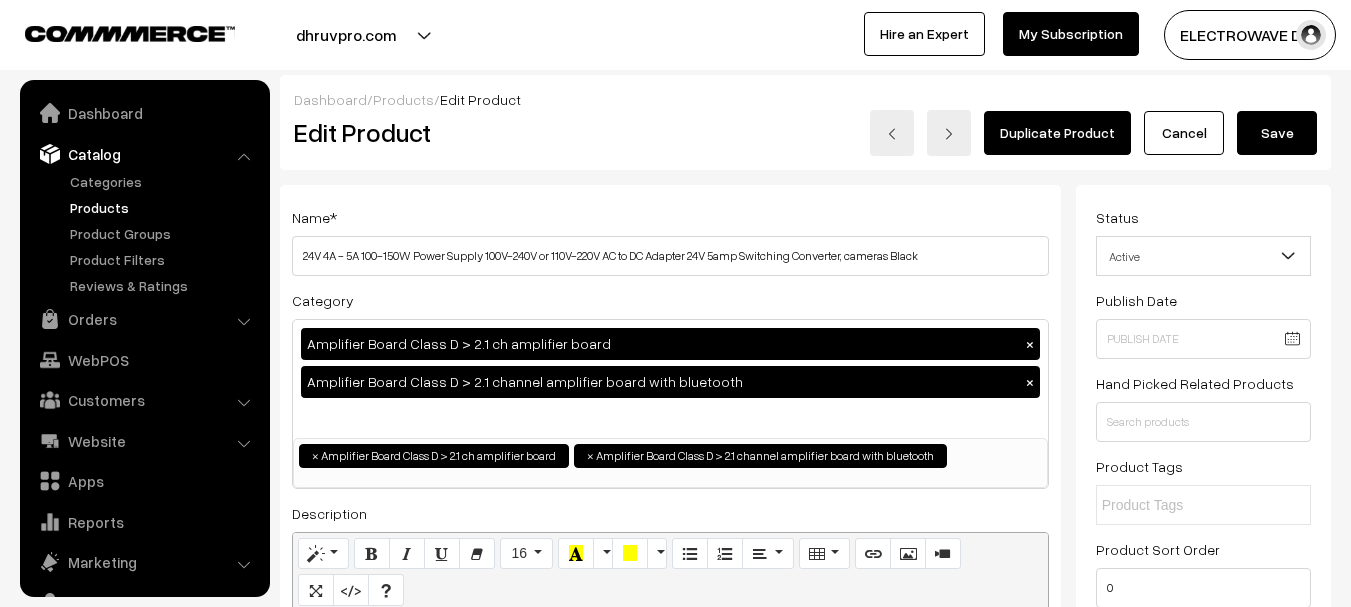 click on "24V 4A - 5A 100-150W Power Supply 100V-240V or 110V-220V AC to DC Adapter 24V 5amp Switching Converter, cameras Black" at bounding box center (670, 256) 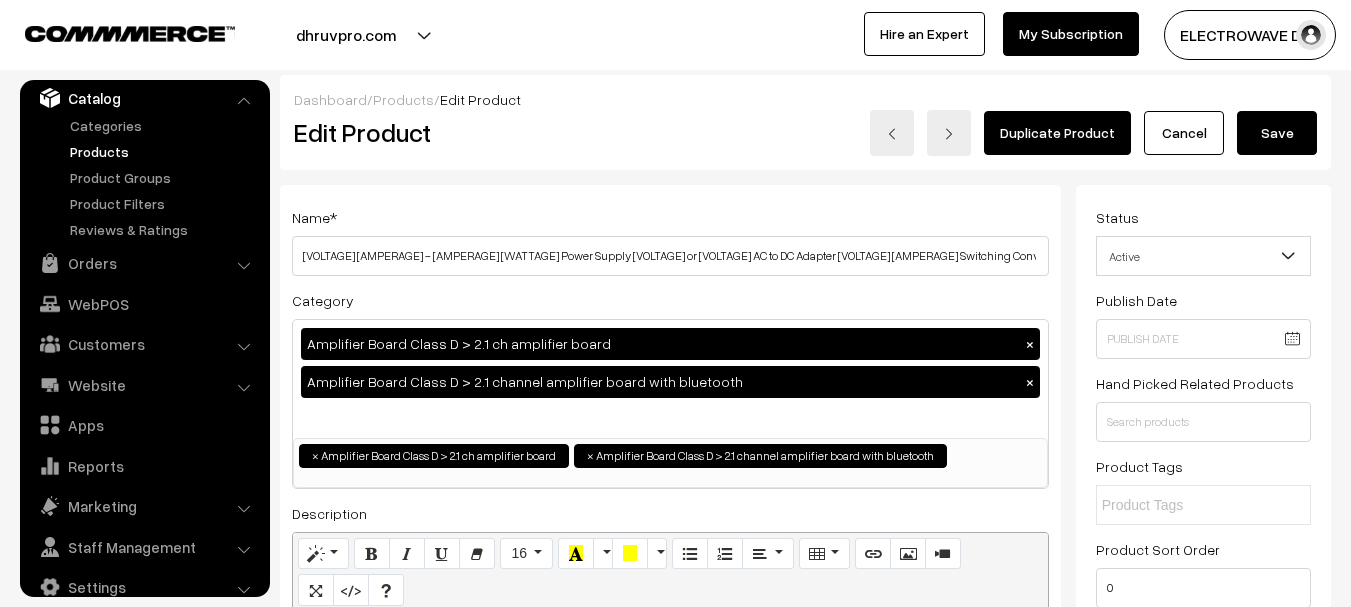 type on "[VOLTAGE] [AMPERAGE] - [AMPERAGE] [WATTAGE] Power Supply [VOLTAGE] or [VOLTAGE] AC to DC Adapter [VOLTAGE] [AMPERAGE] Switching Converter, cameras Black power adeptor" 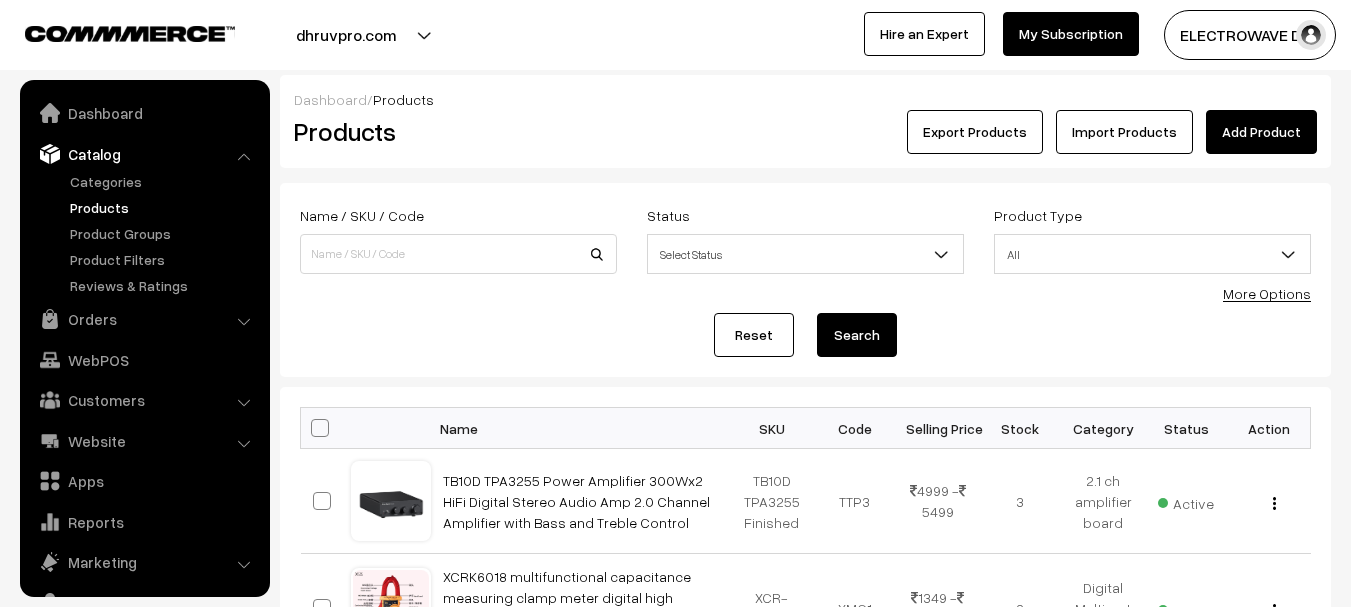 scroll, scrollTop: 0, scrollLeft: 0, axis: both 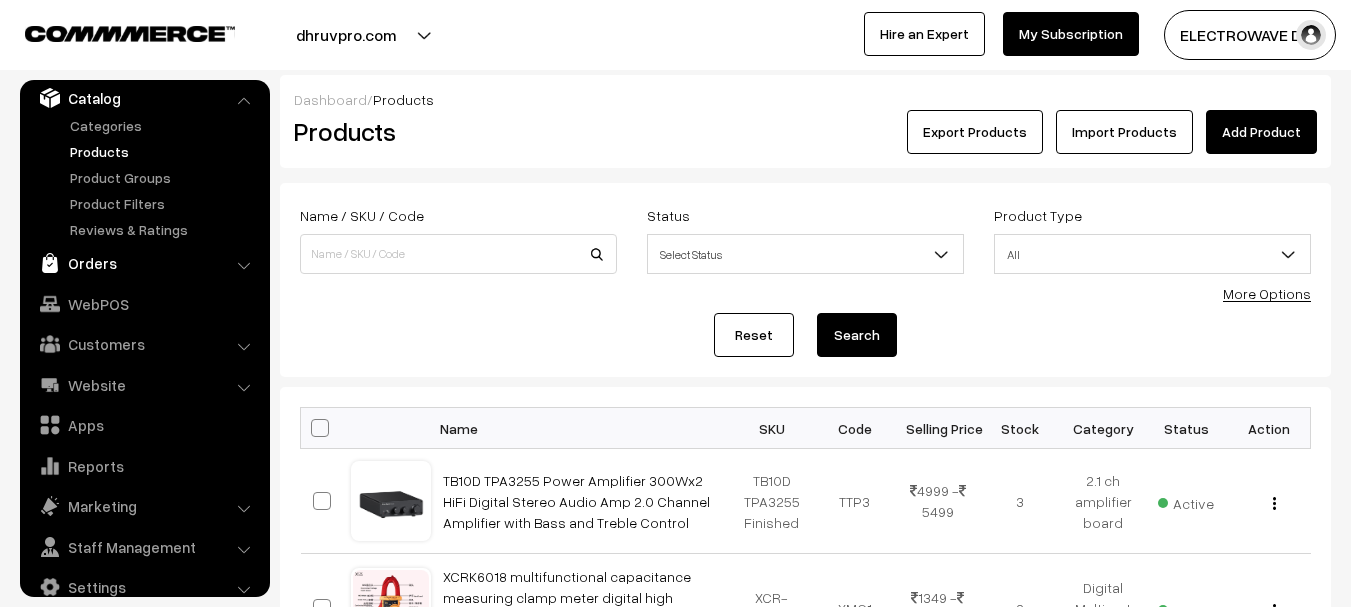 click on "Orders" at bounding box center [144, 263] 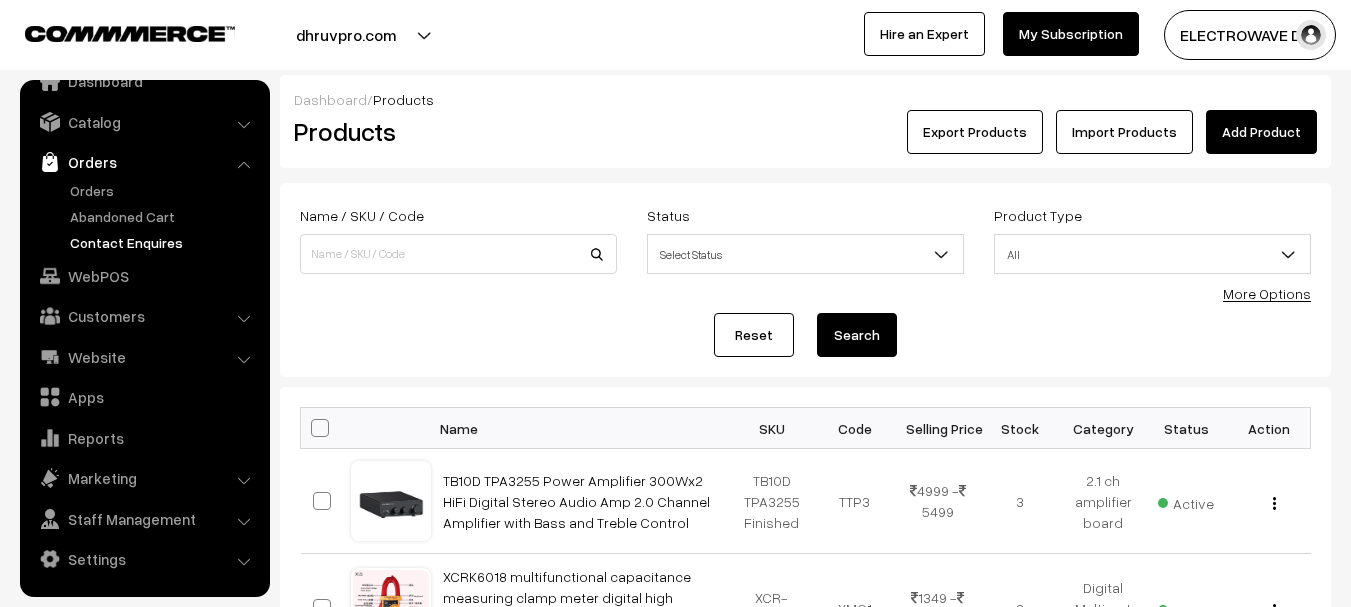 scroll, scrollTop: 32, scrollLeft: 0, axis: vertical 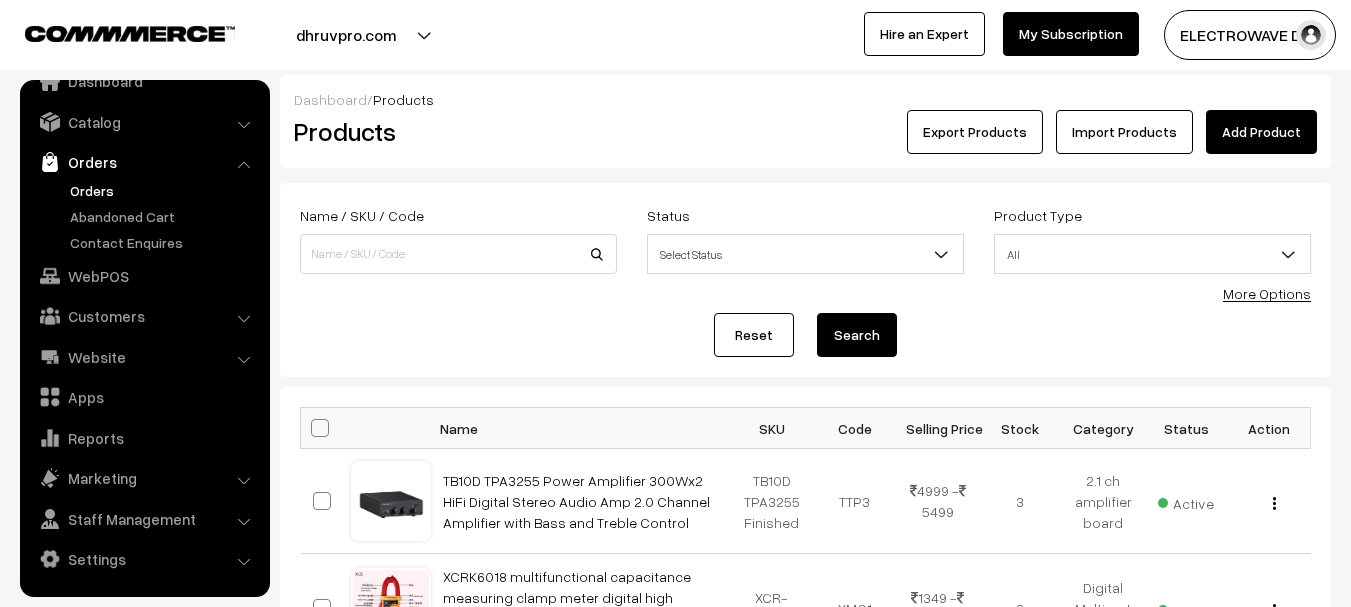 click on "Orders" at bounding box center (164, 190) 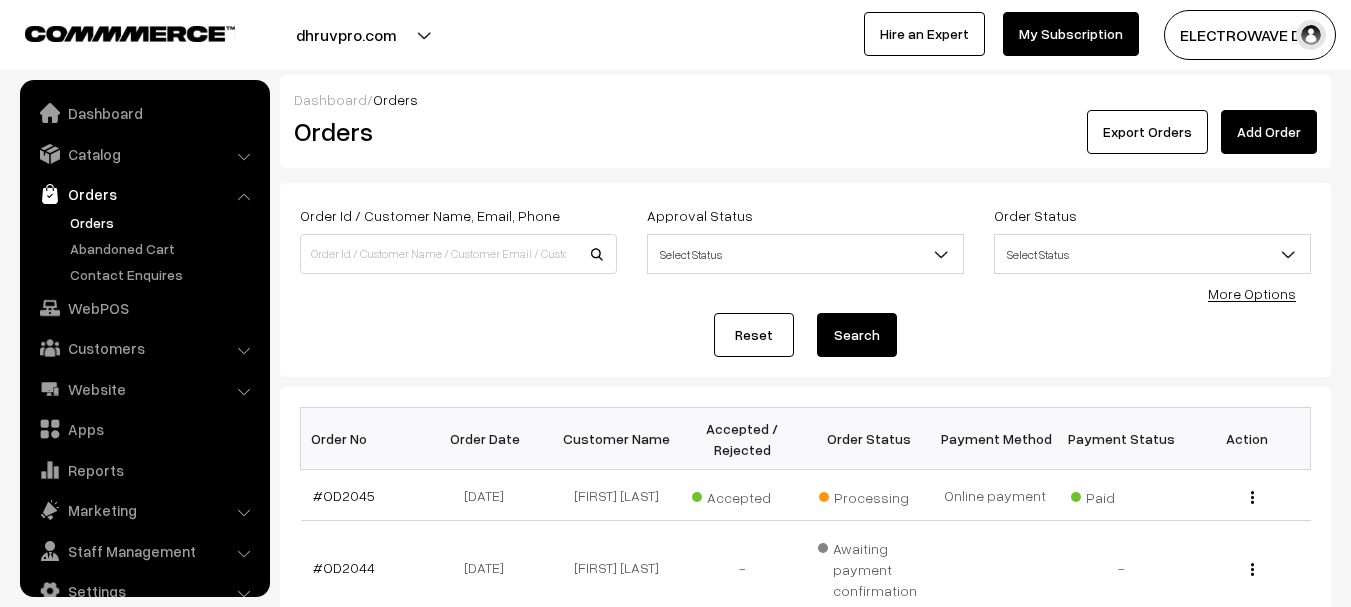 scroll, scrollTop: 300, scrollLeft: 0, axis: vertical 